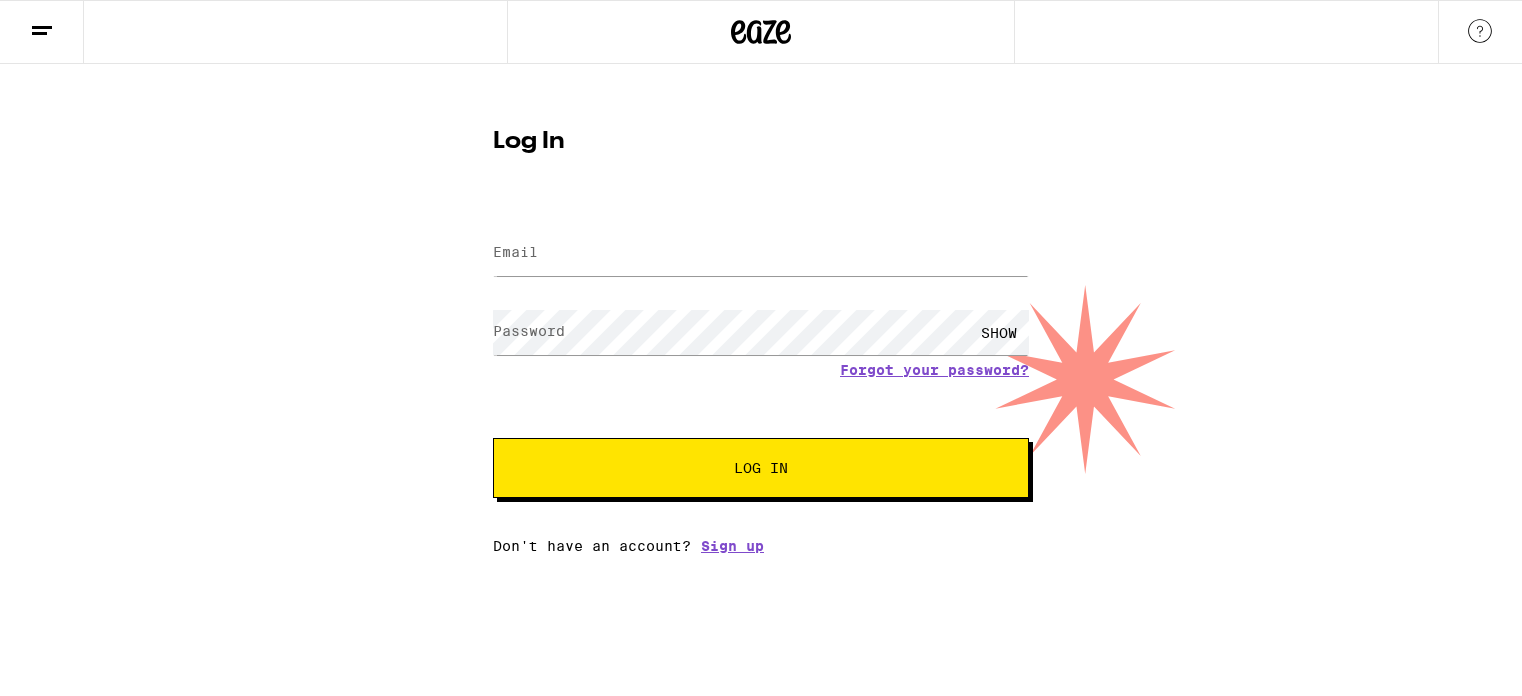 scroll, scrollTop: 0, scrollLeft: 0, axis: both 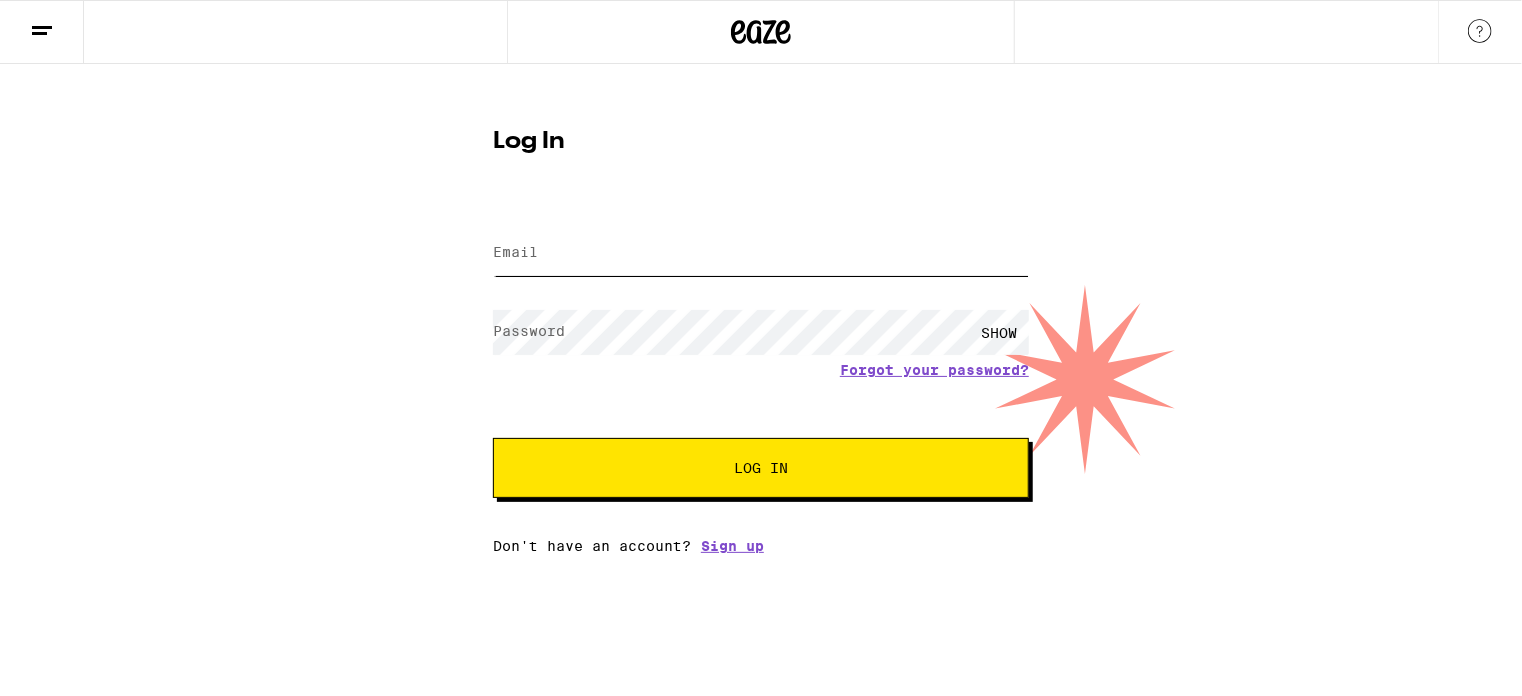 type on "[EMAIL]" 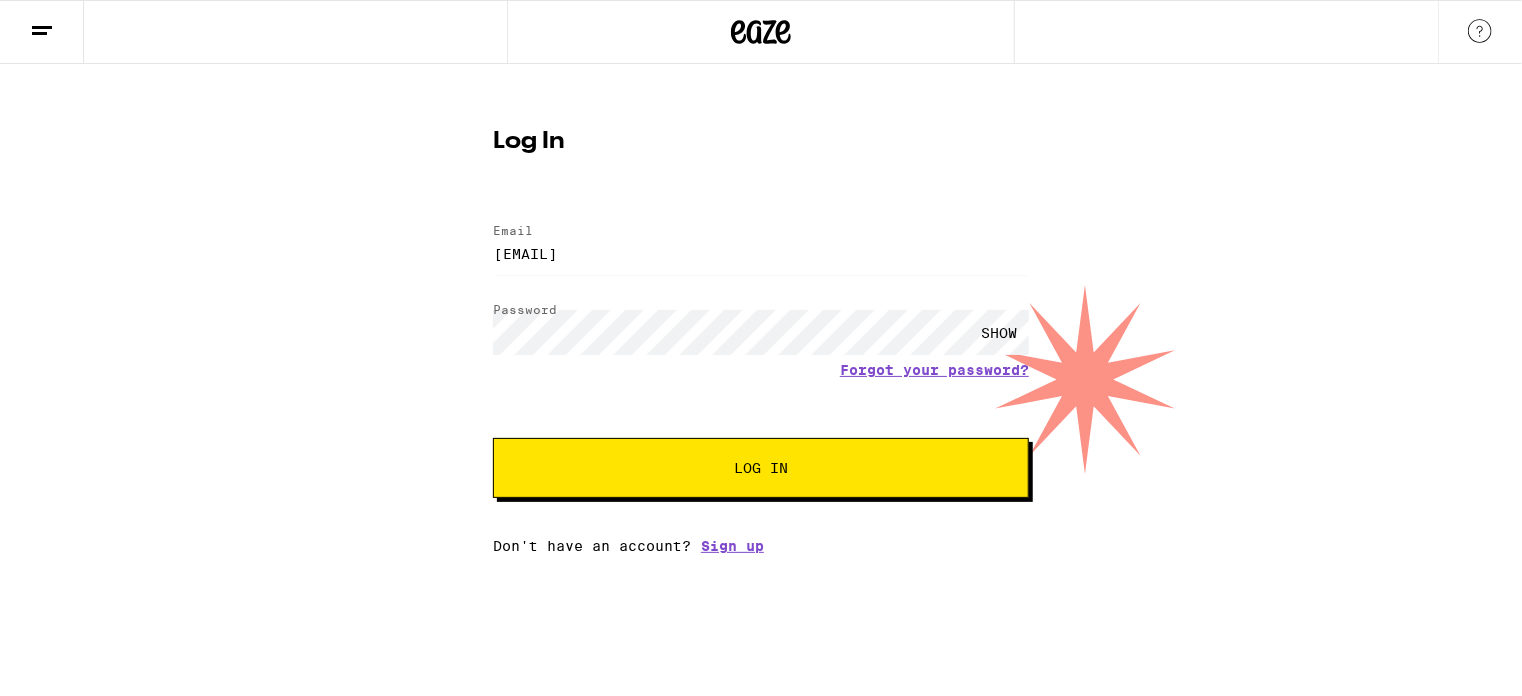 click on "Log In" at bounding box center (761, 468) 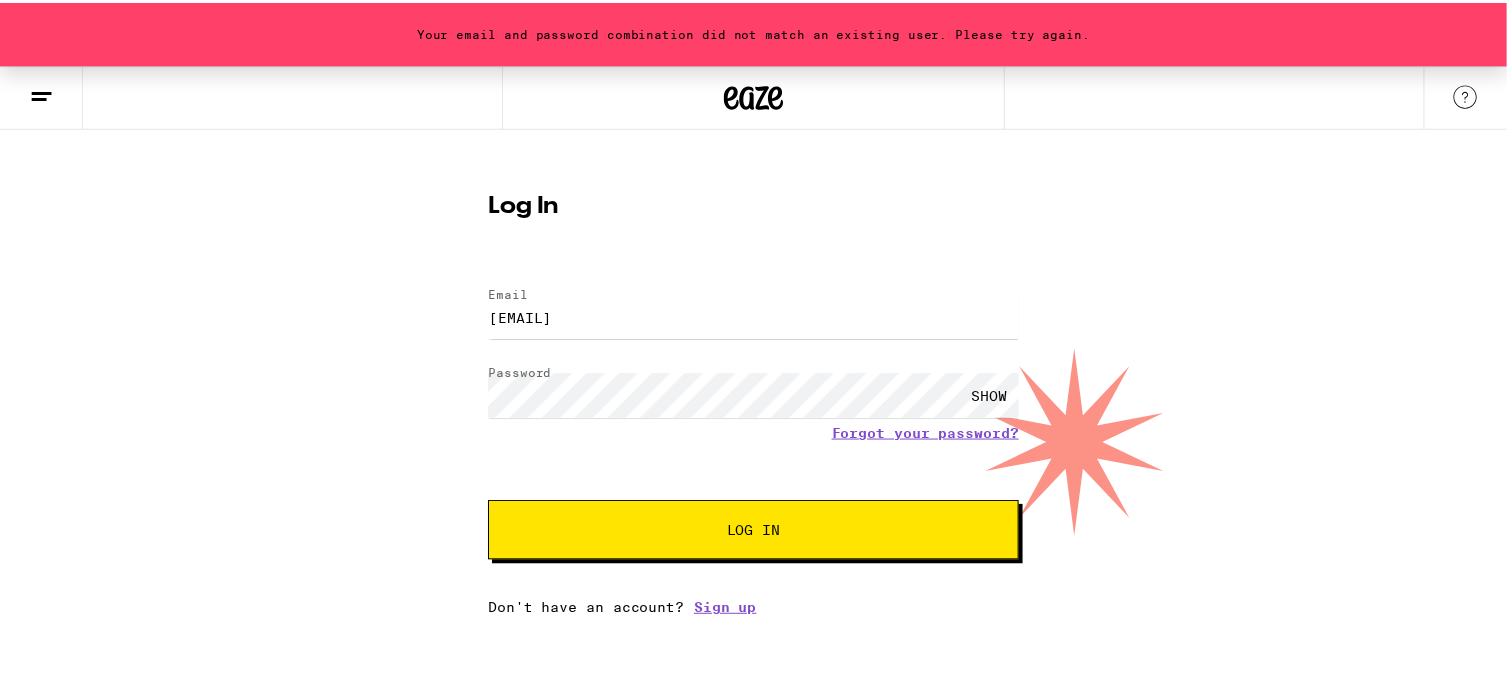 scroll, scrollTop: 0, scrollLeft: 0, axis: both 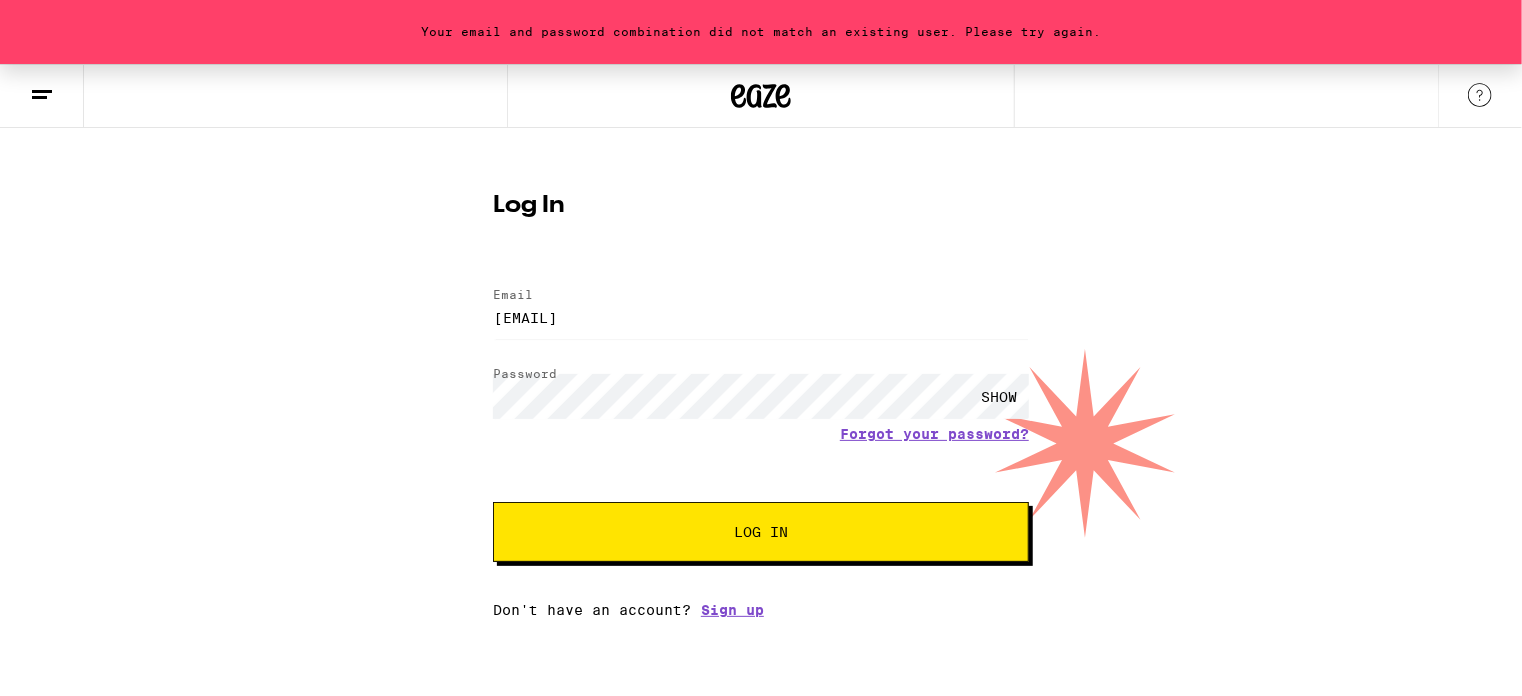 click on "Log In" at bounding box center [761, 532] 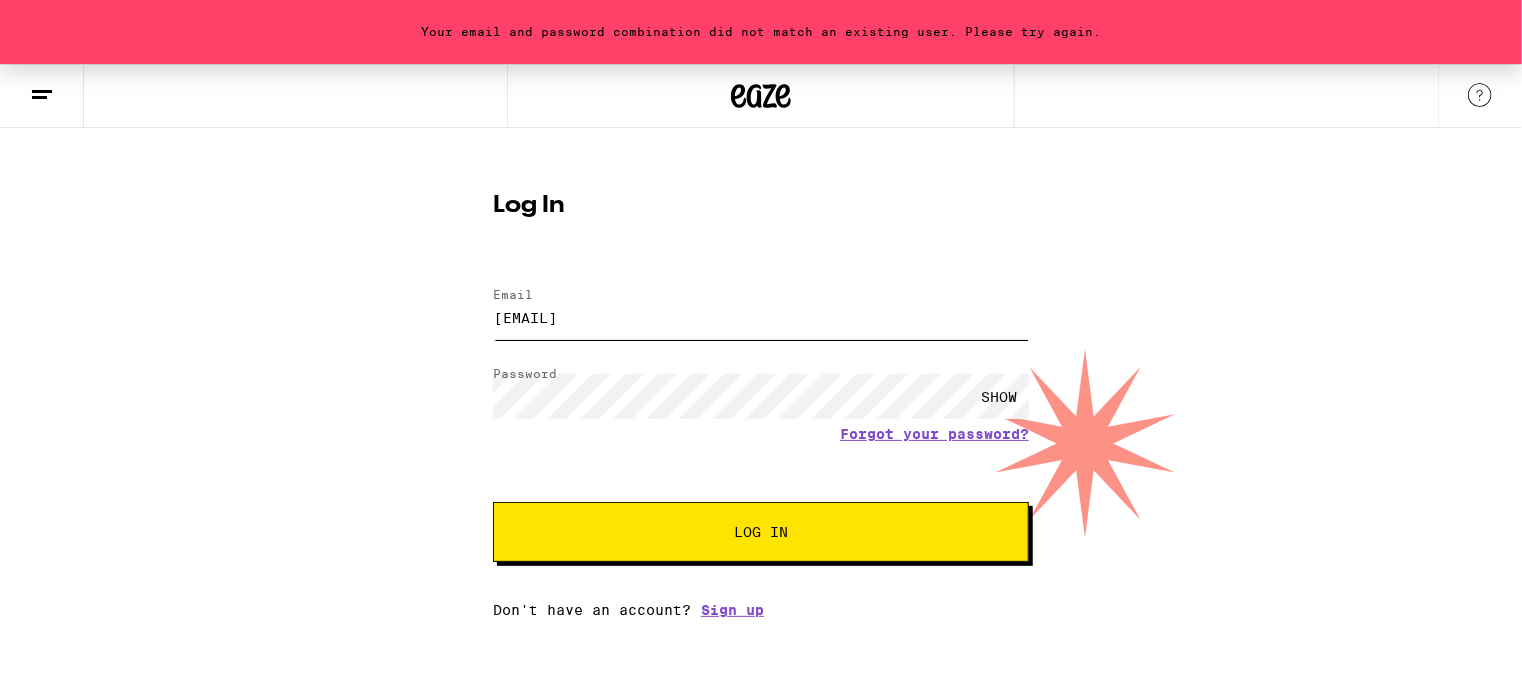 drag, startPoint x: 616, startPoint y: 315, endPoint x: 619, endPoint y: 335, distance: 20.22375 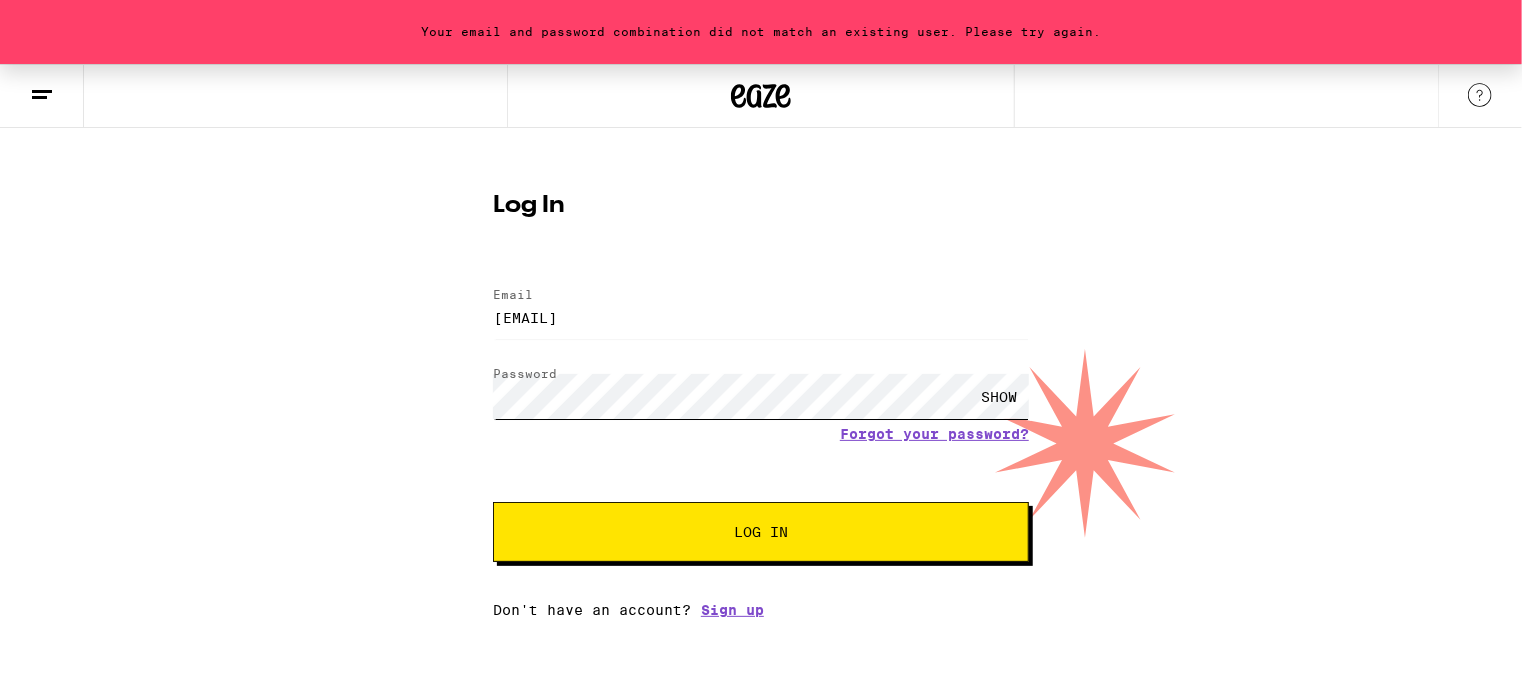 click on "Your email and password combination did not match an existing user. Please try again. Log In Email Email [EMAIL] Password Password SHOW Forgot your password? Log In Don't have an account? Sign up" at bounding box center [761, 341] 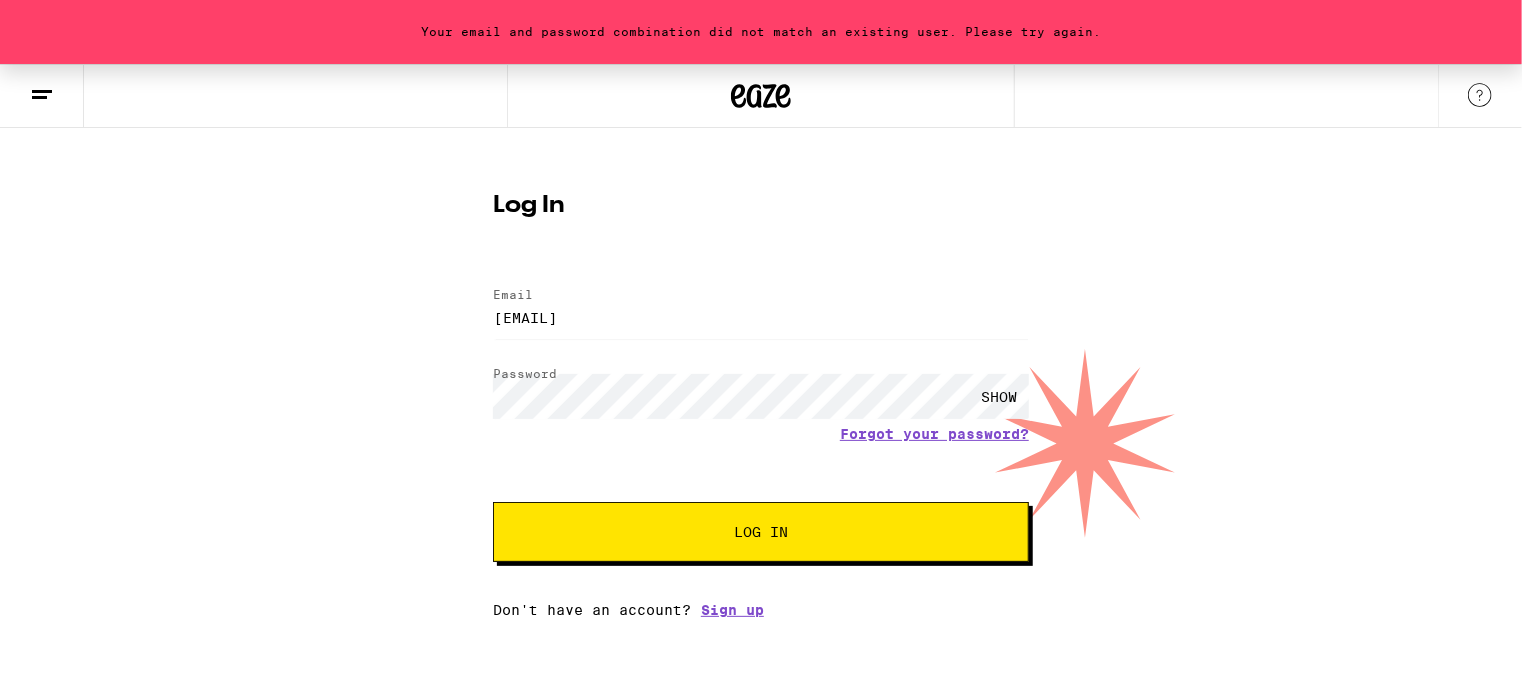click on "Log In" at bounding box center [761, 532] 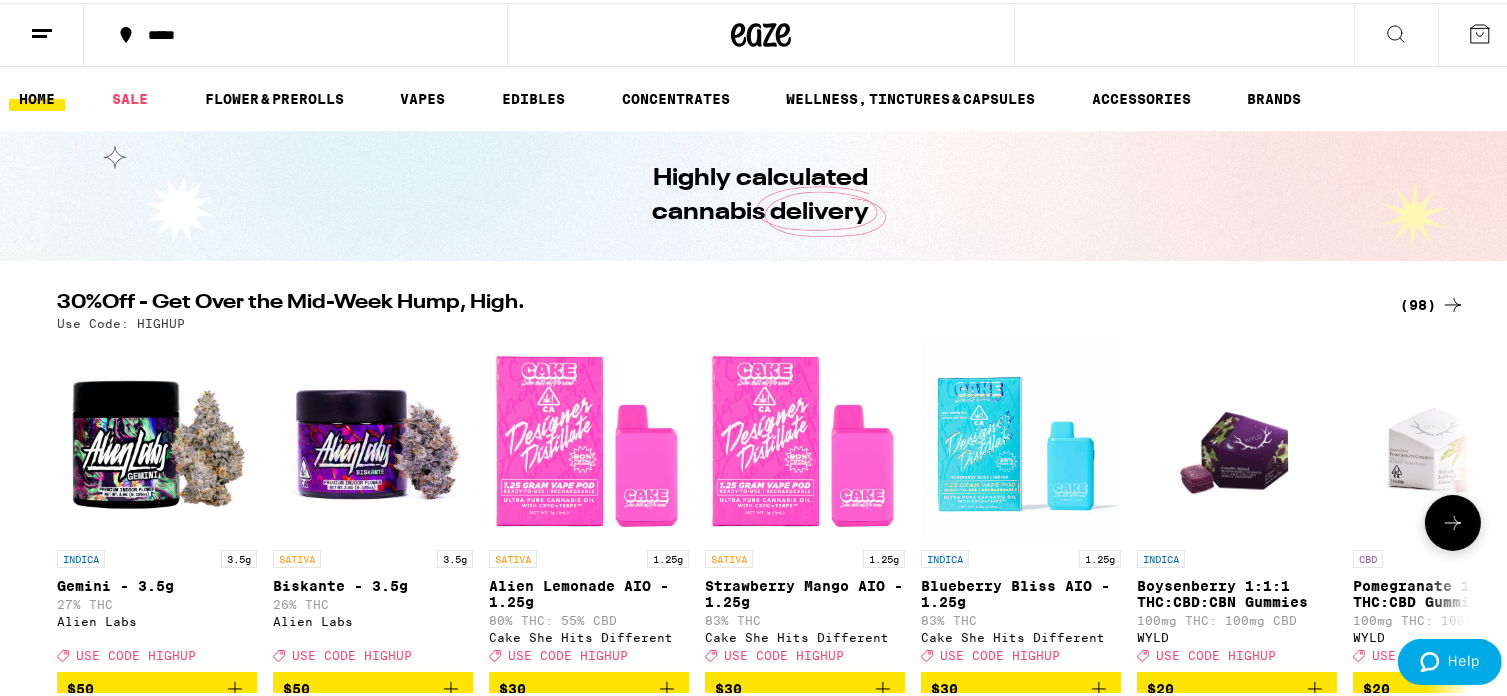 scroll, scrollTop: 0, scrollLeft: 0, axis: both 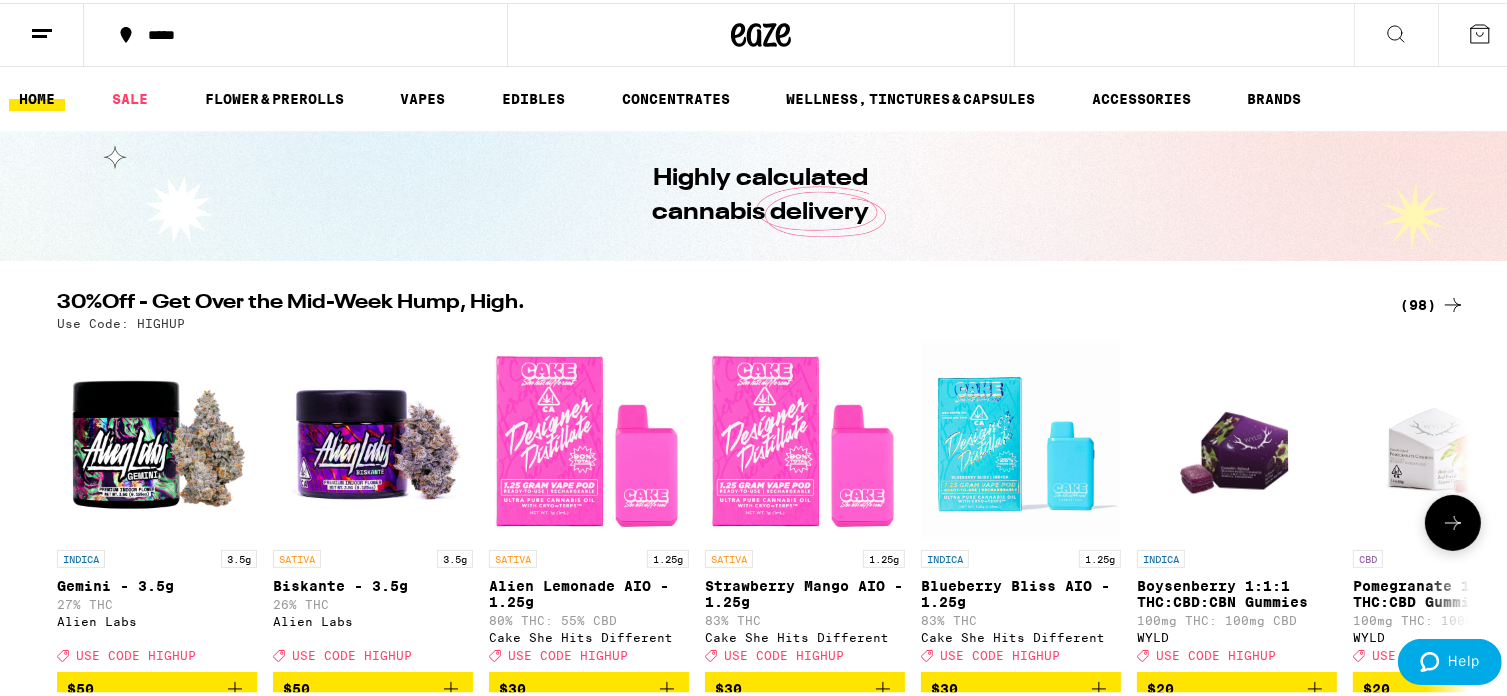 click 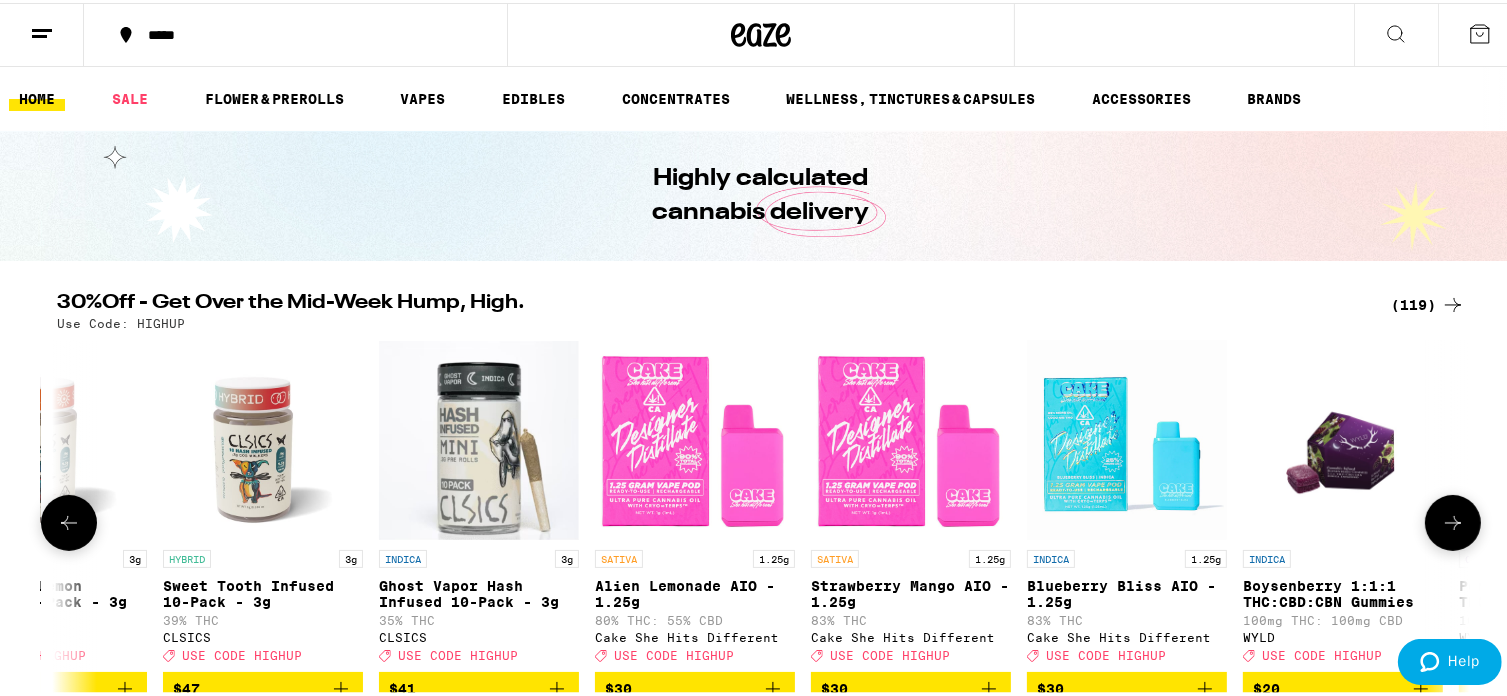 click 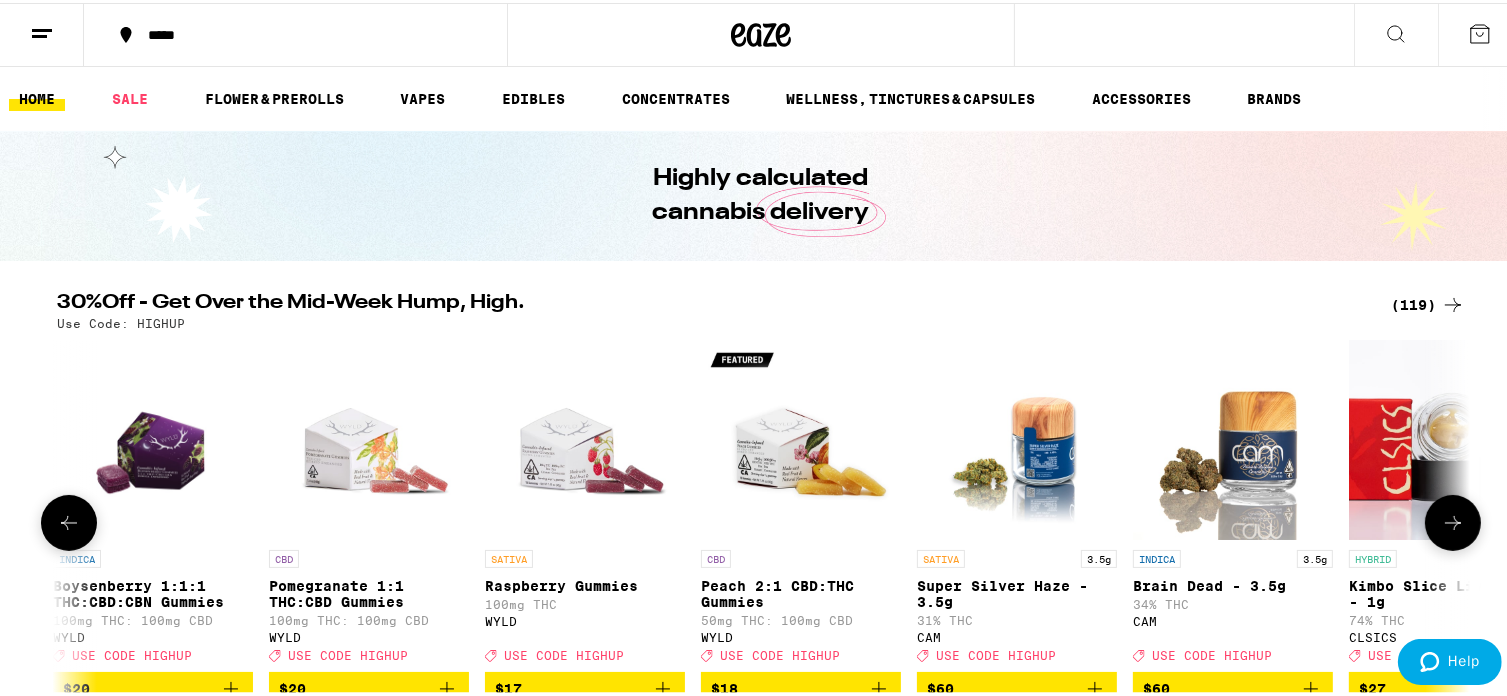 click 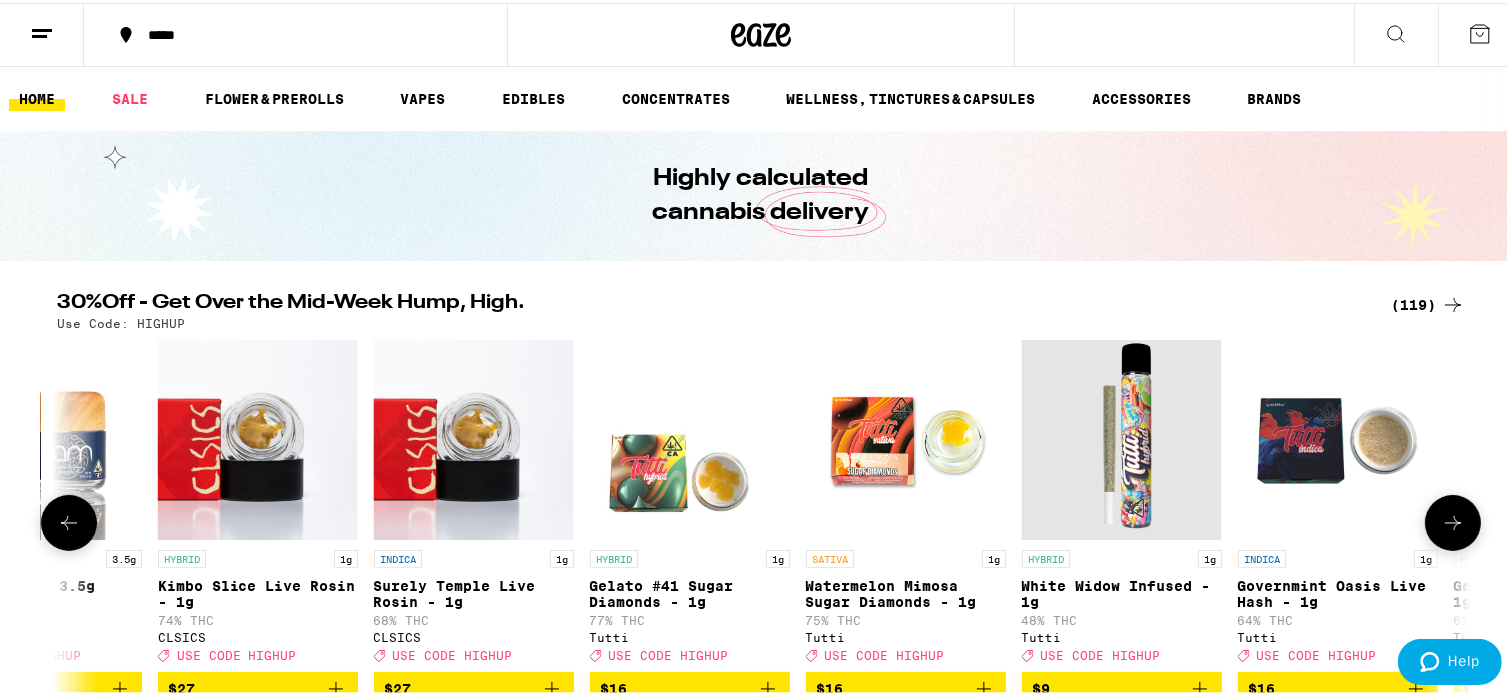 click 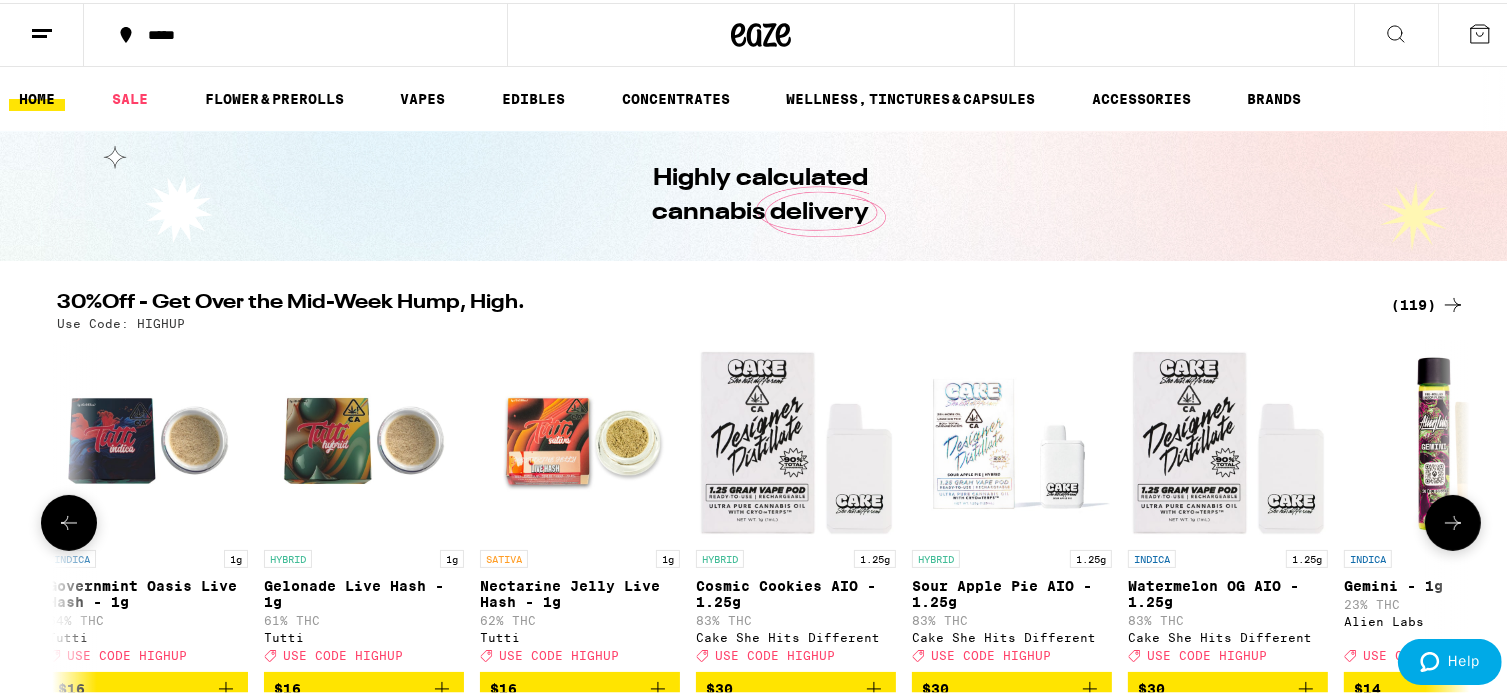 click 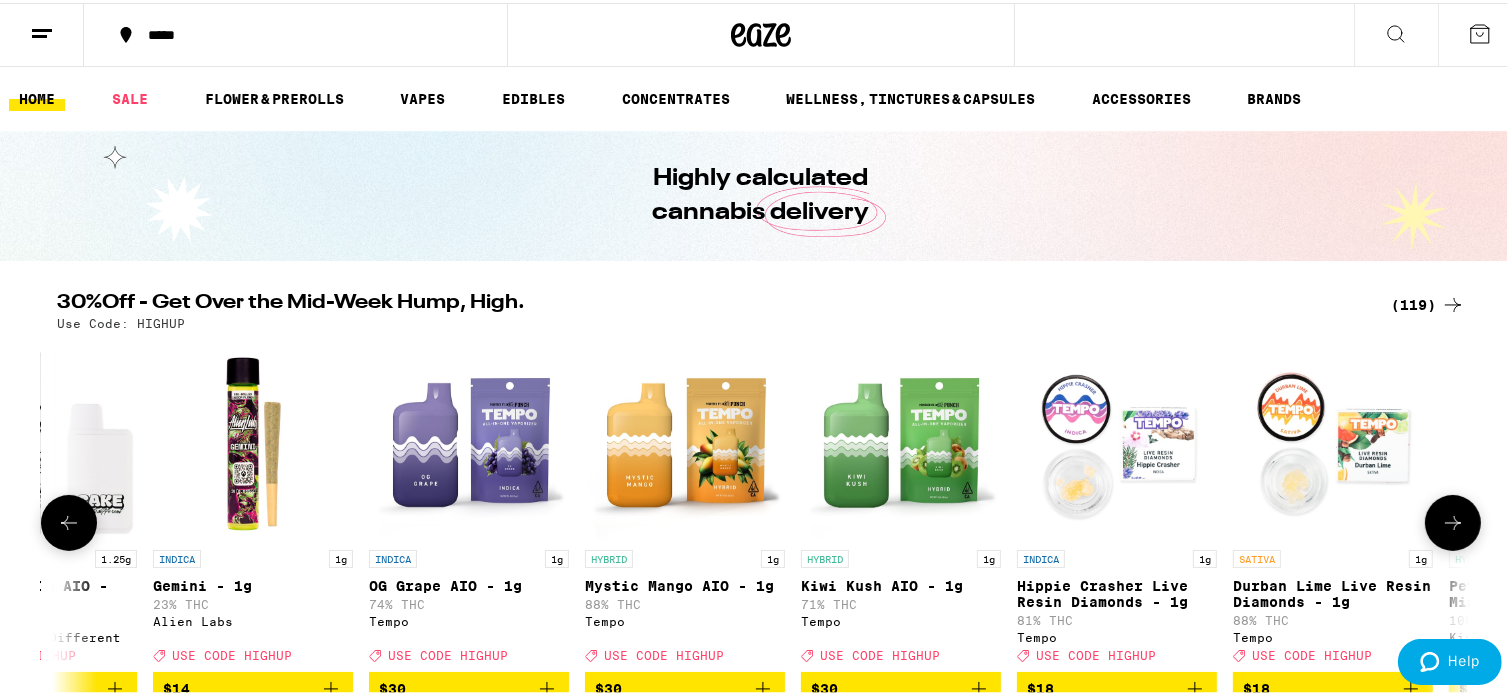 click 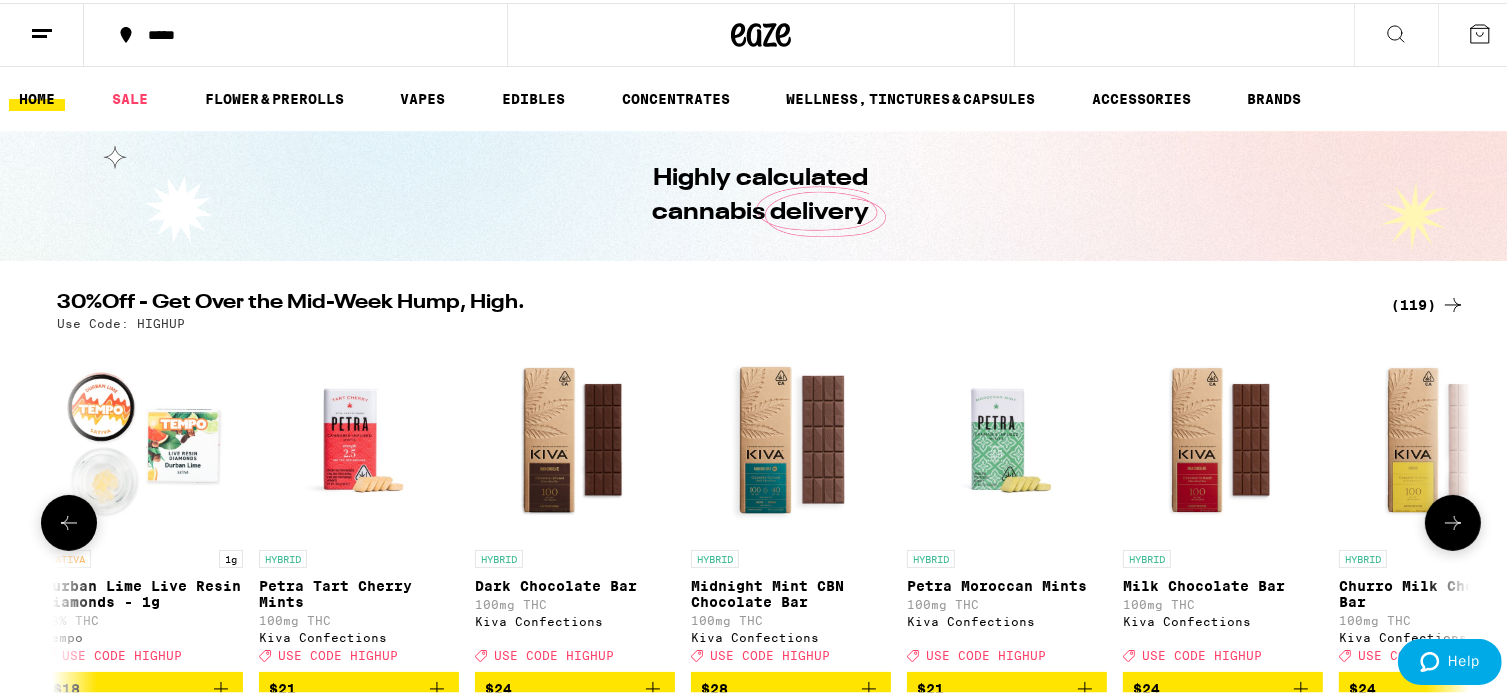 click 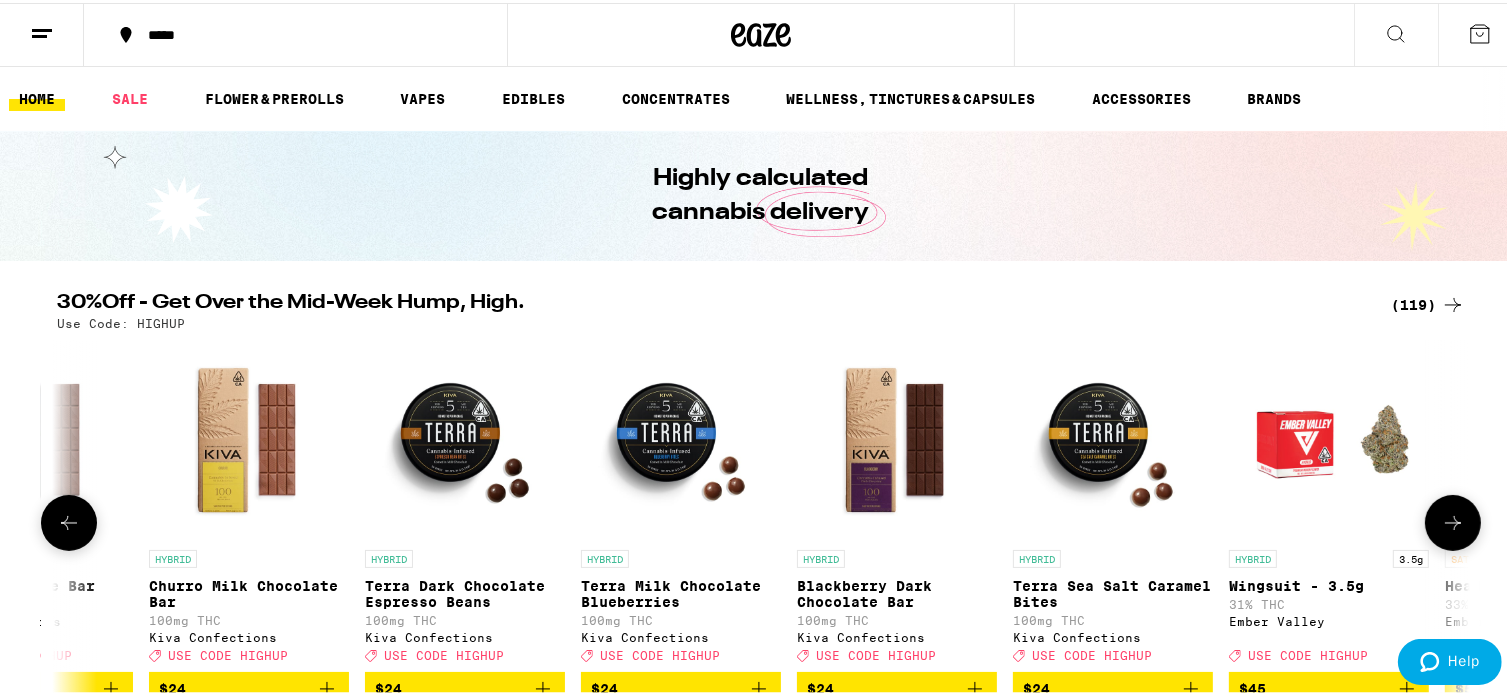 click 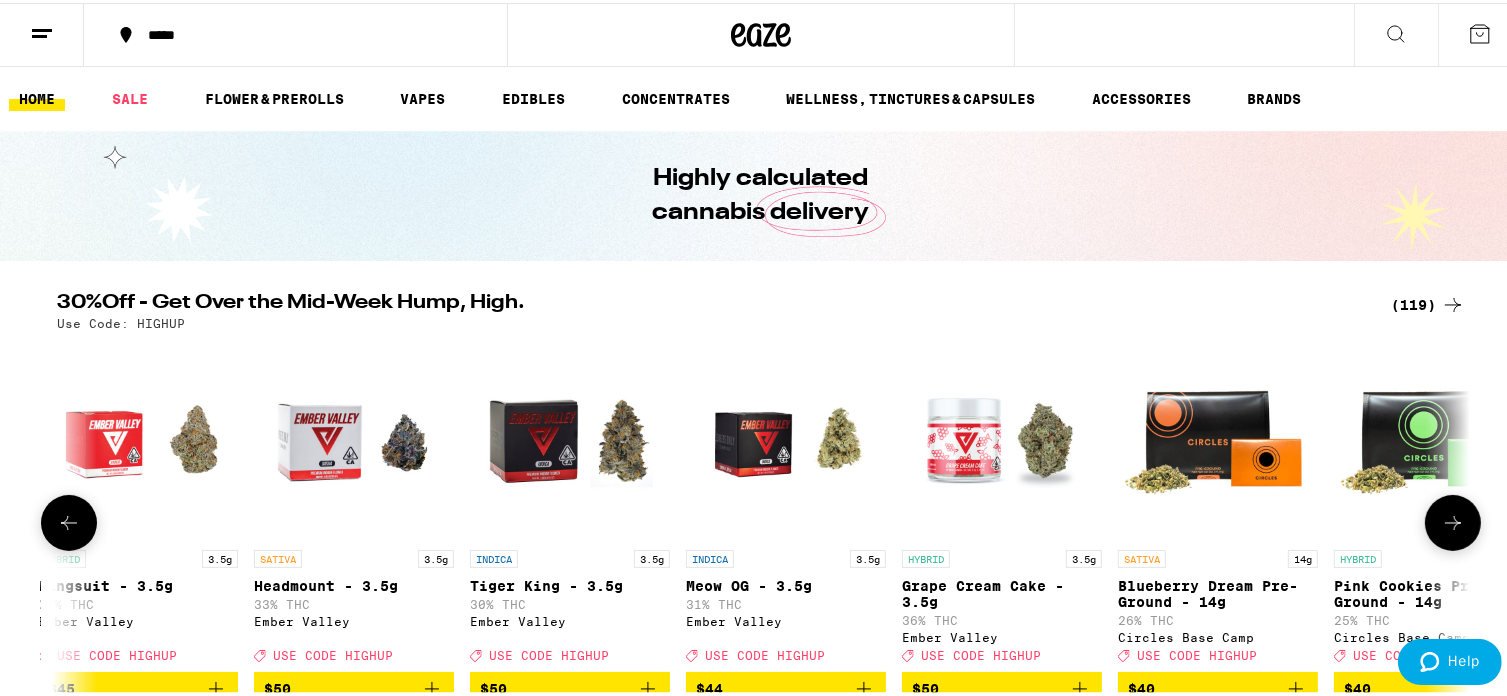 click 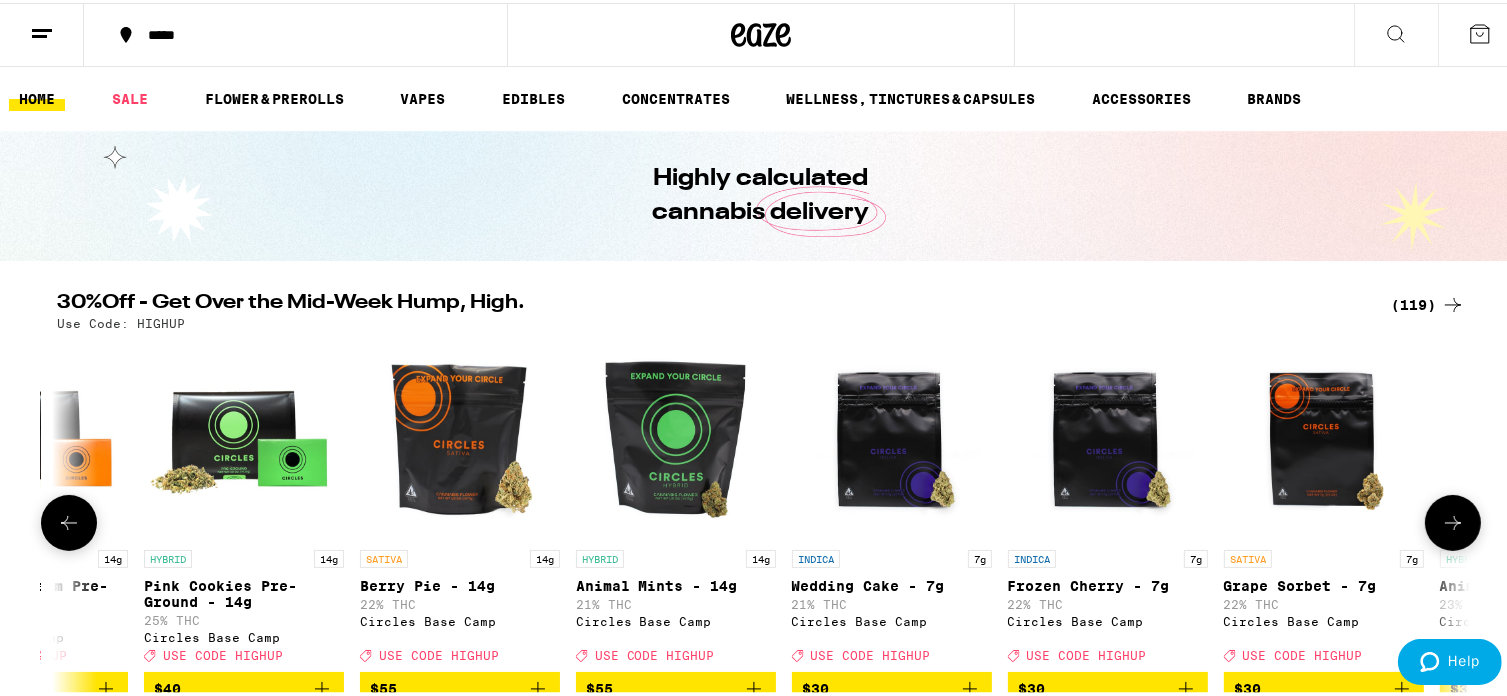 click 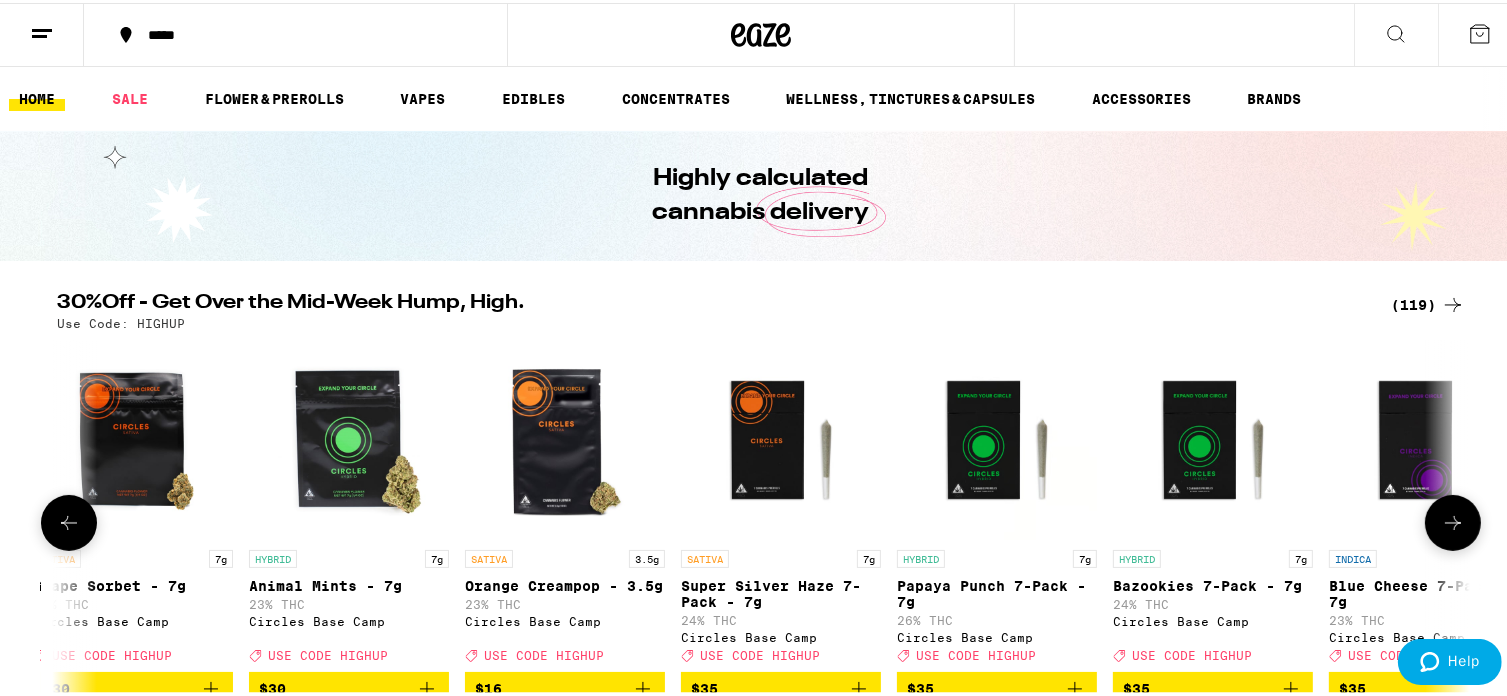 click 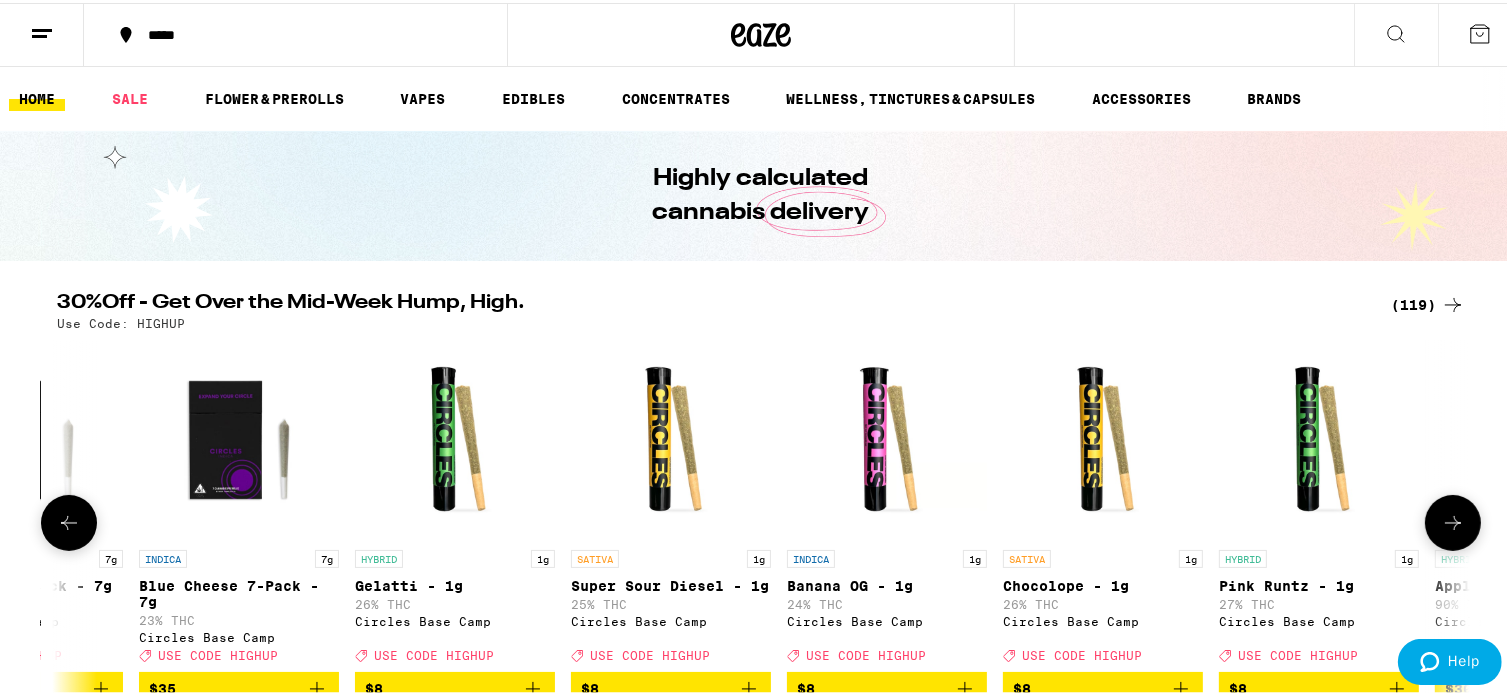 click 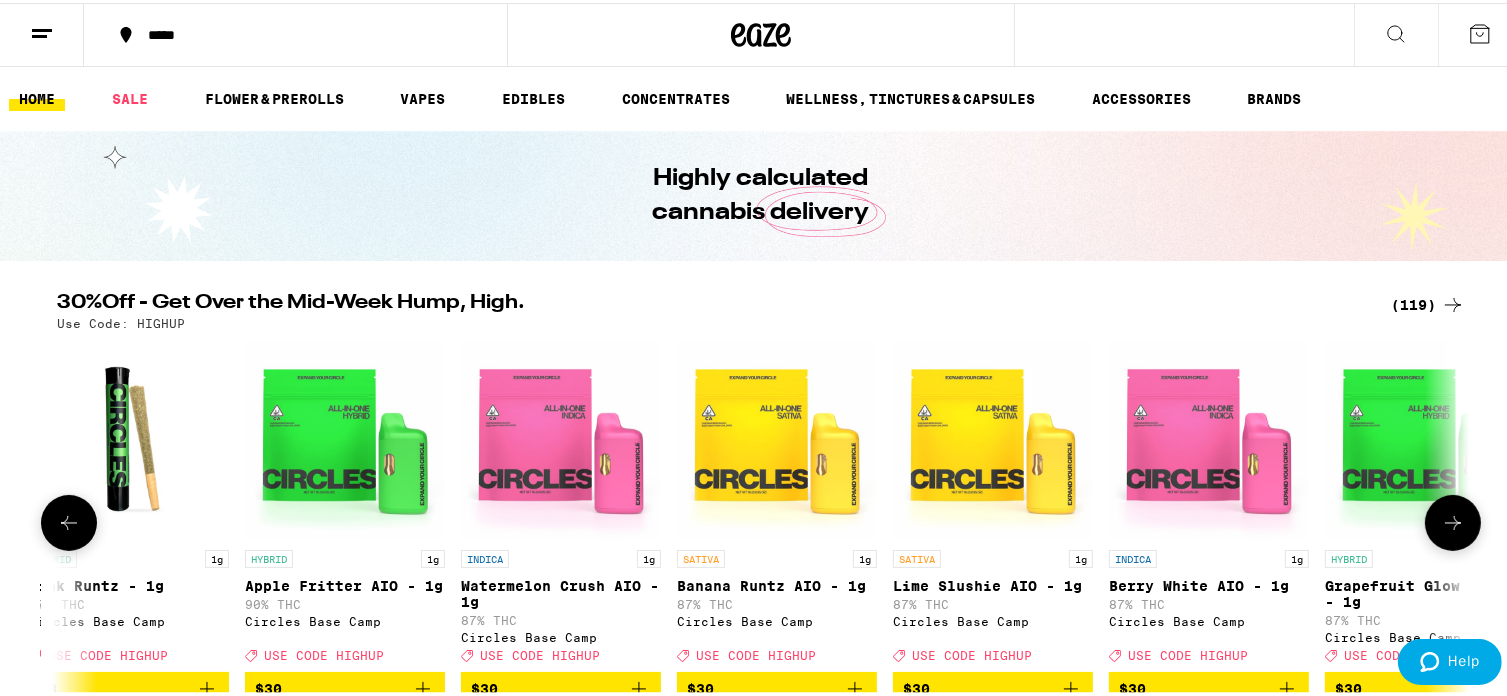click 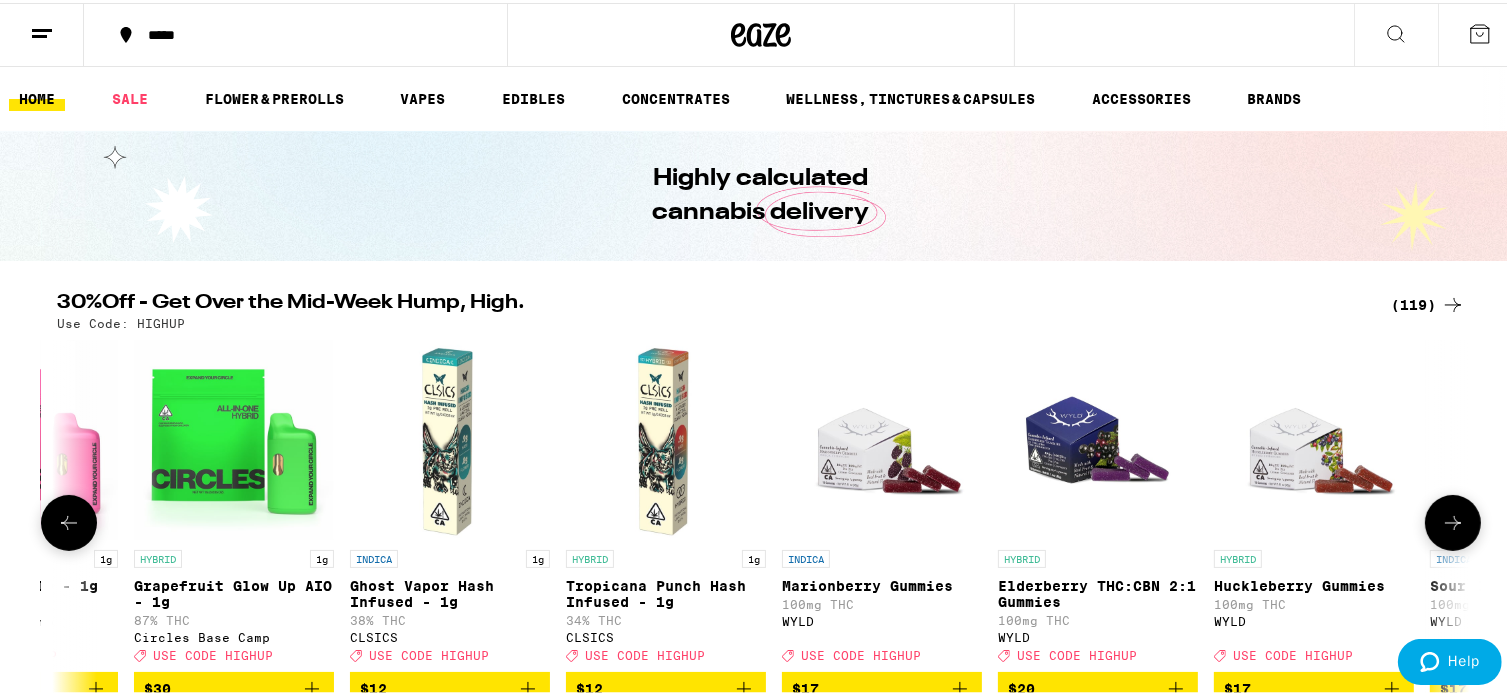 click 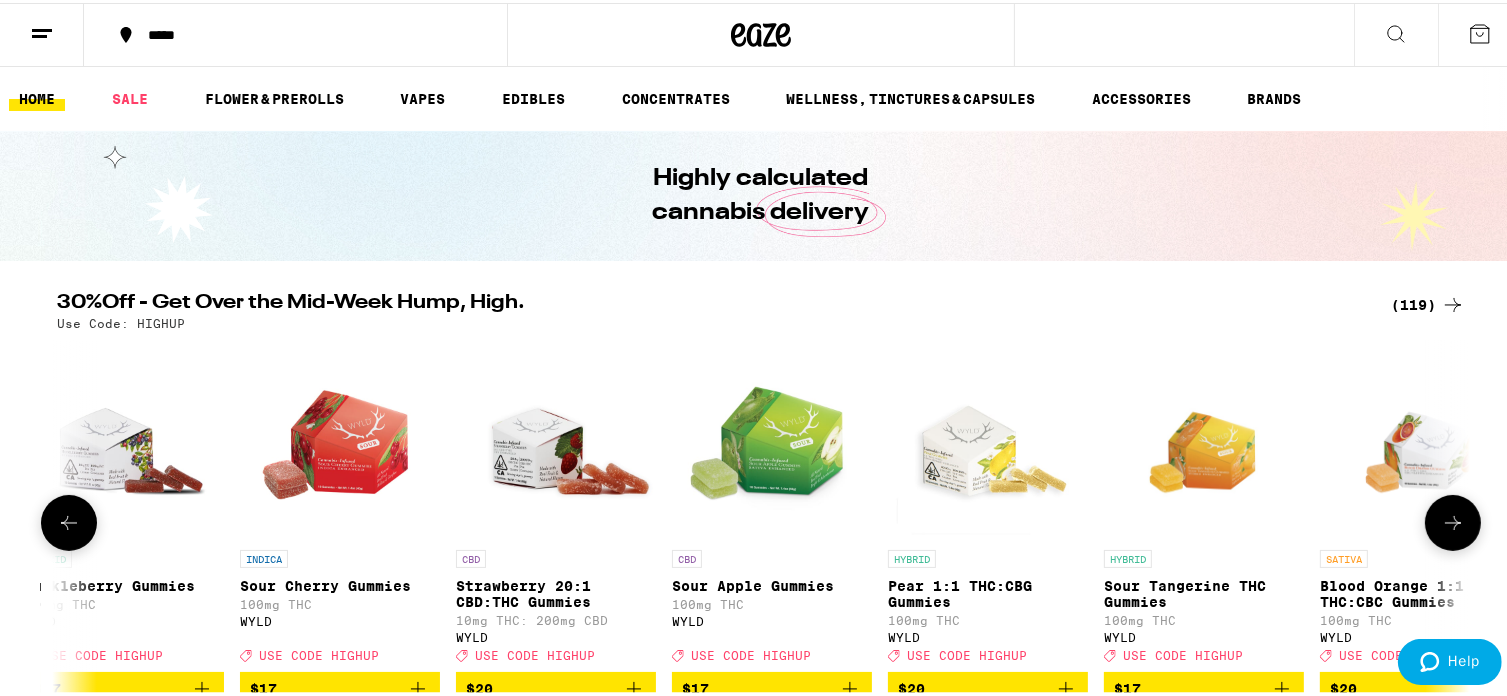 click 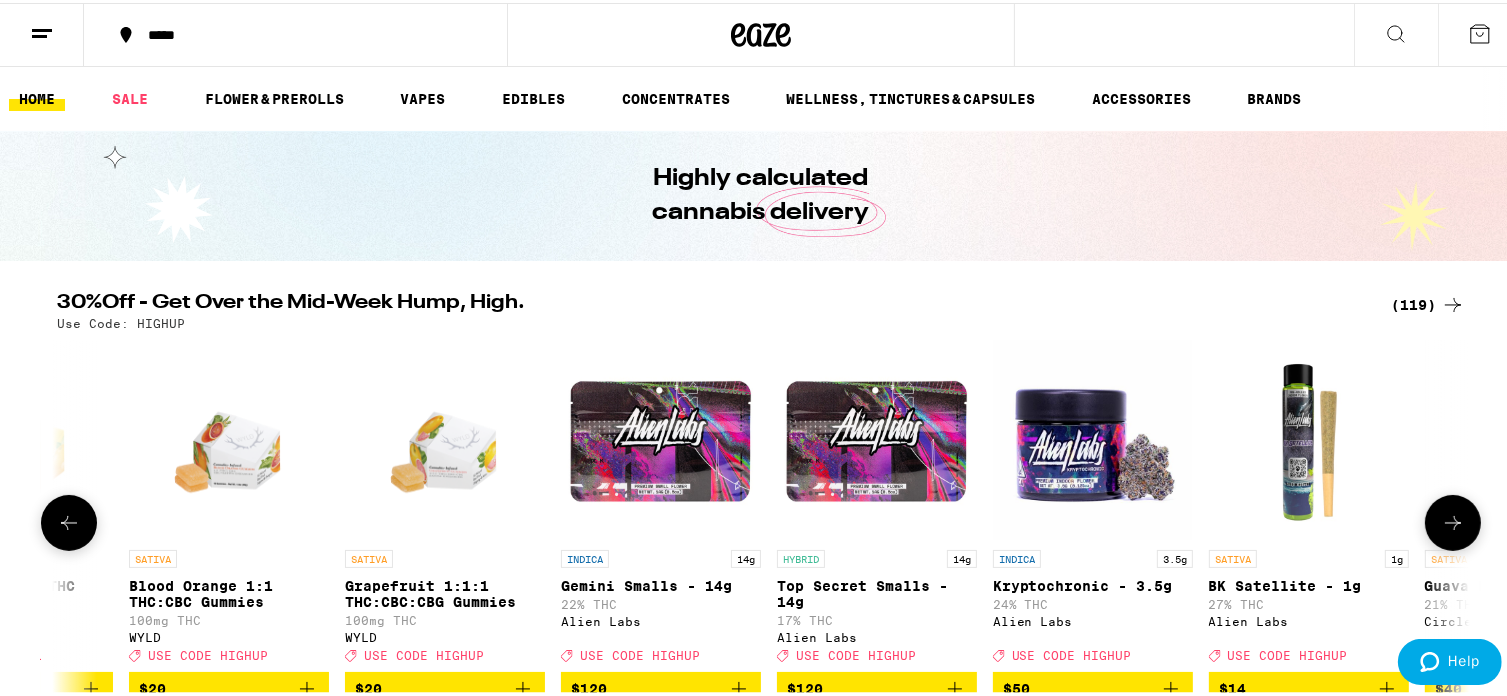 click 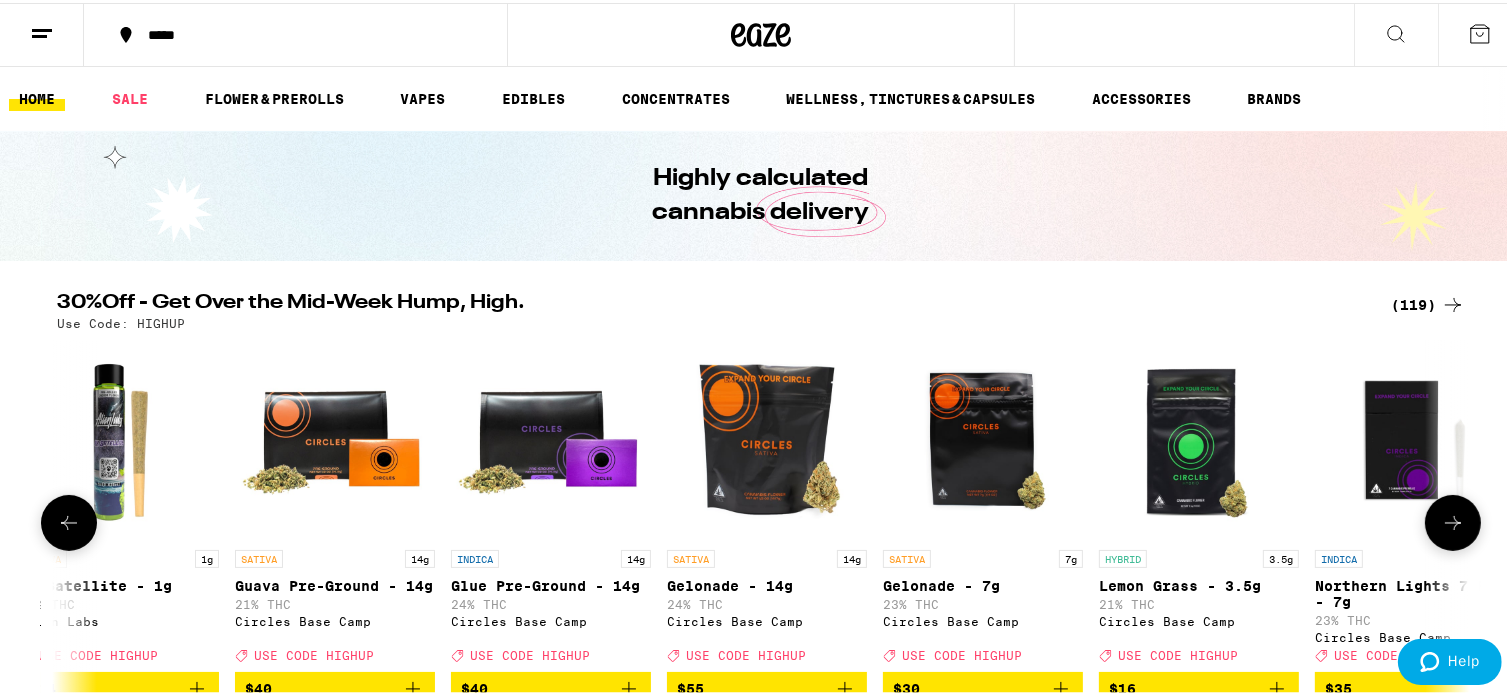 click 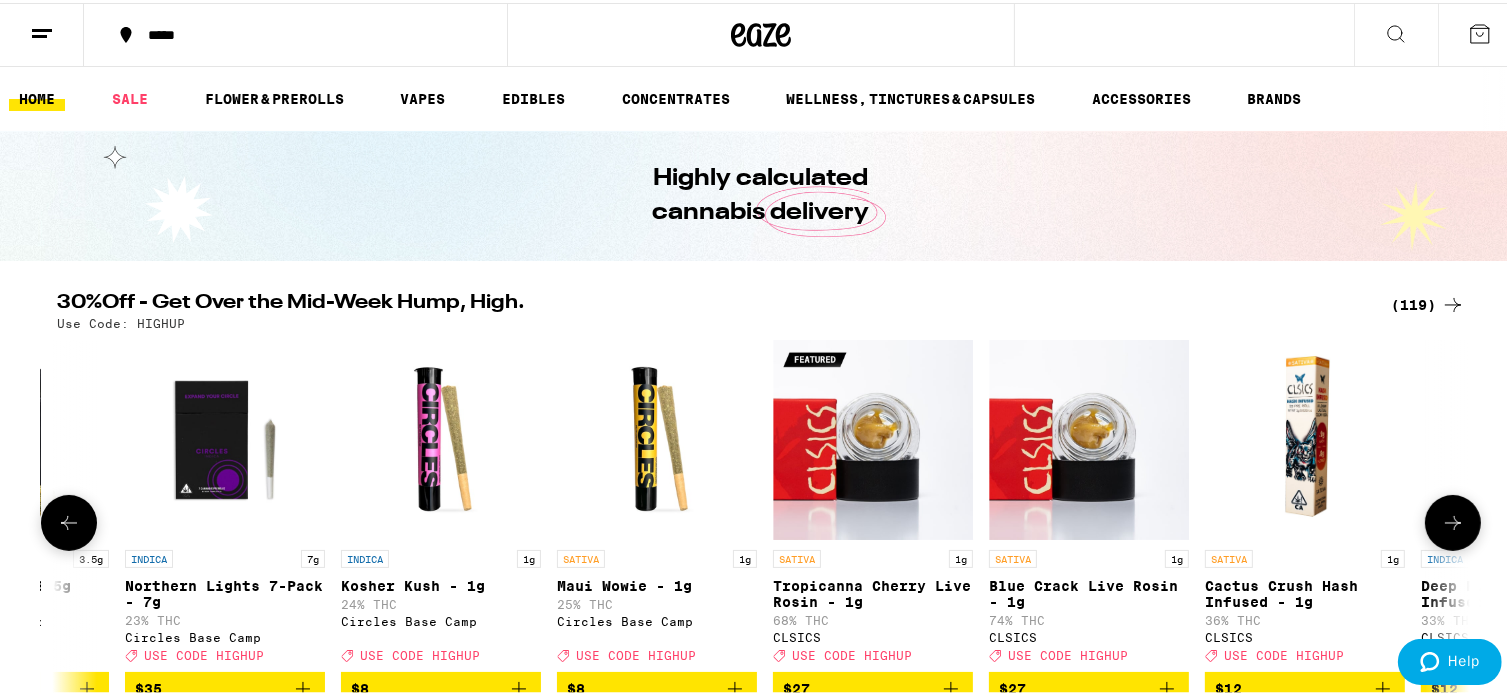 click 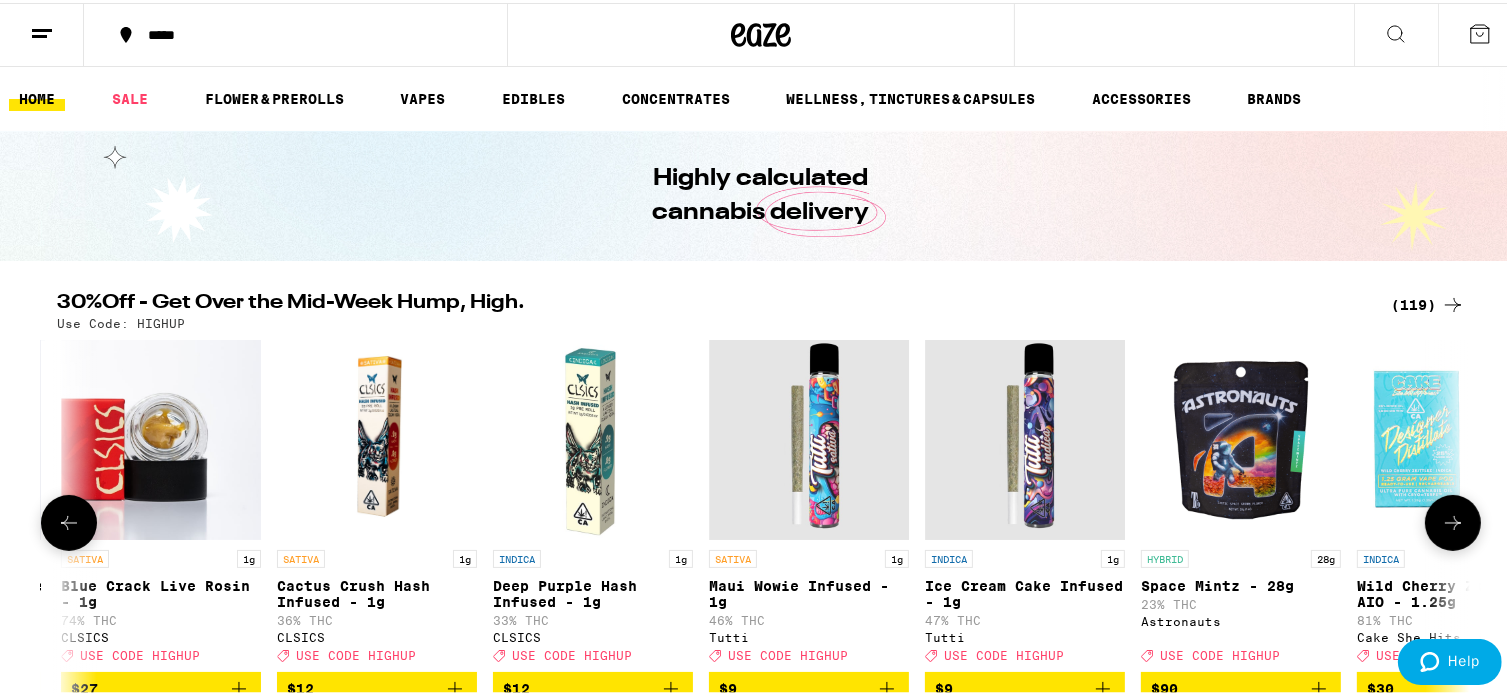 scroll, scrollTop: 0, scrollLeft: 21427, axis: horizontal 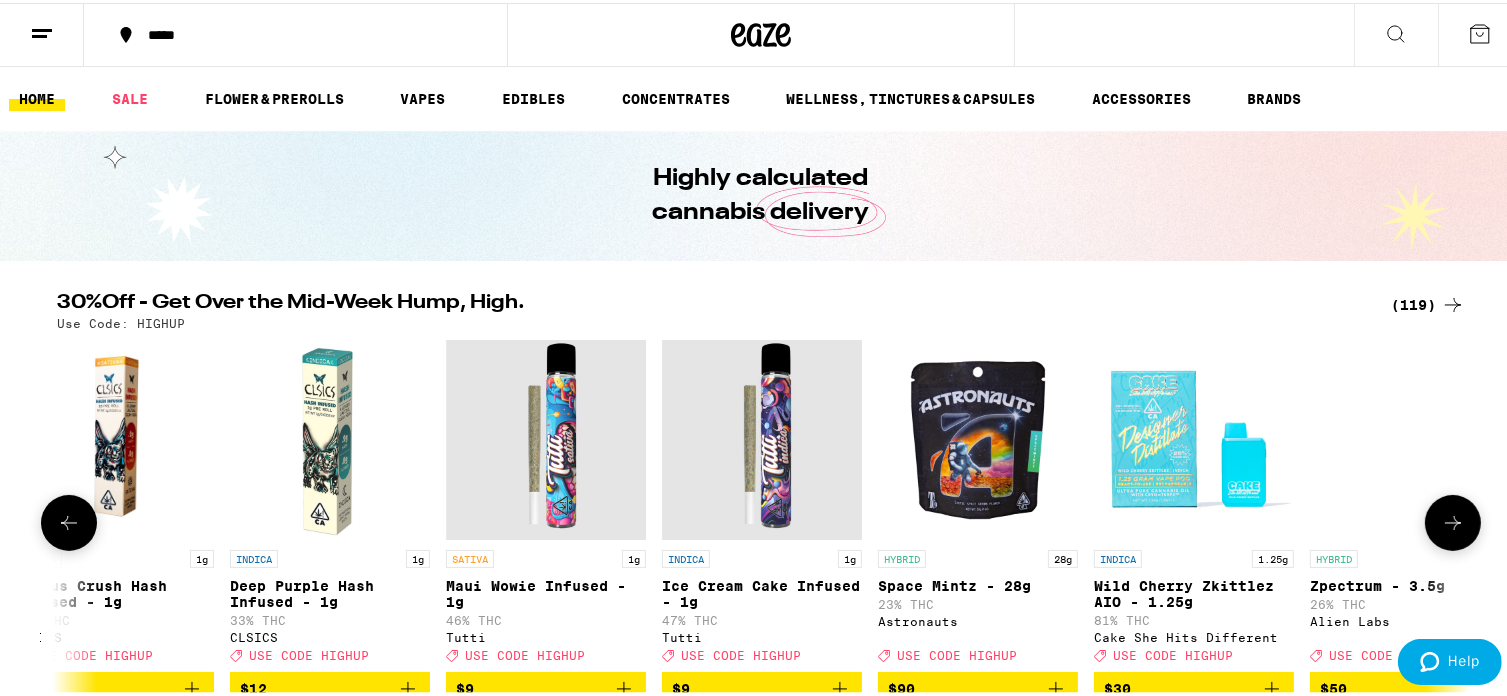 click 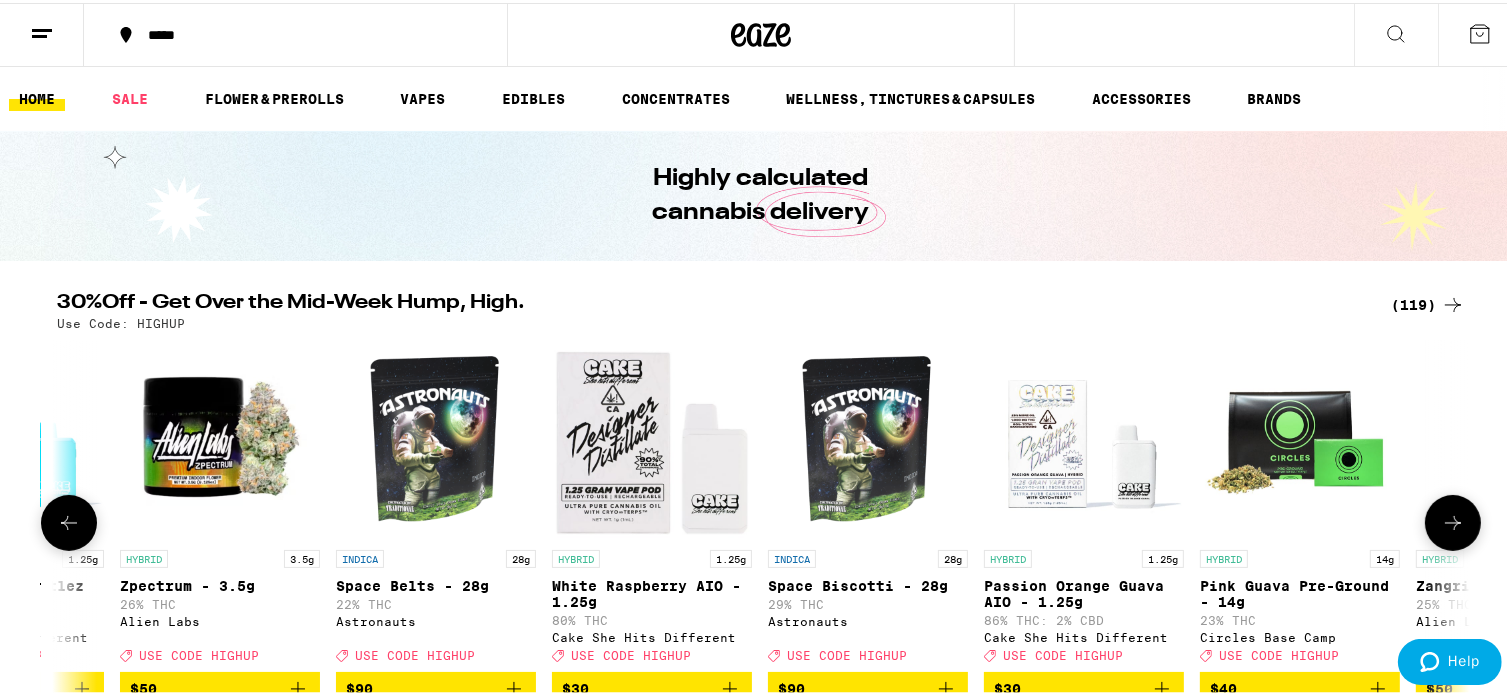 click 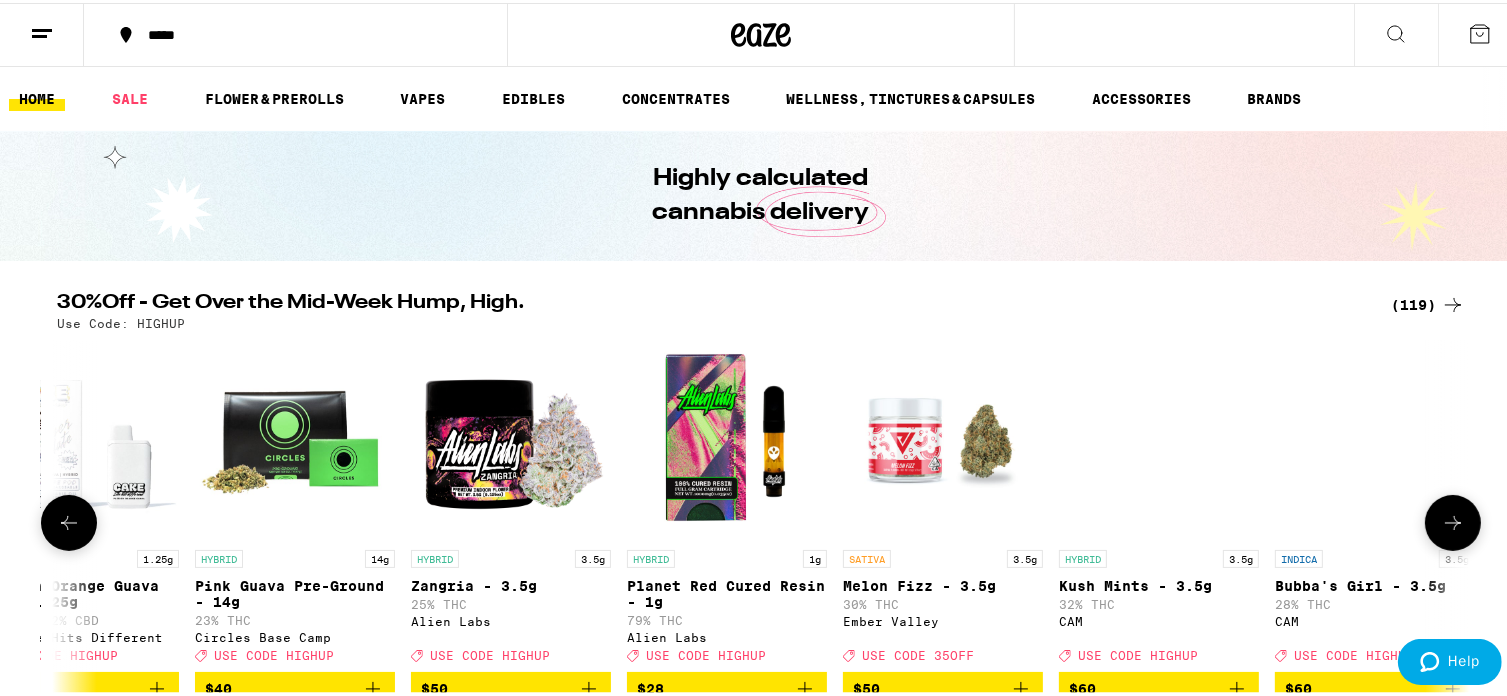 scroll, scrollTop: 0, scrollLeft: 23808, axis: horizontal 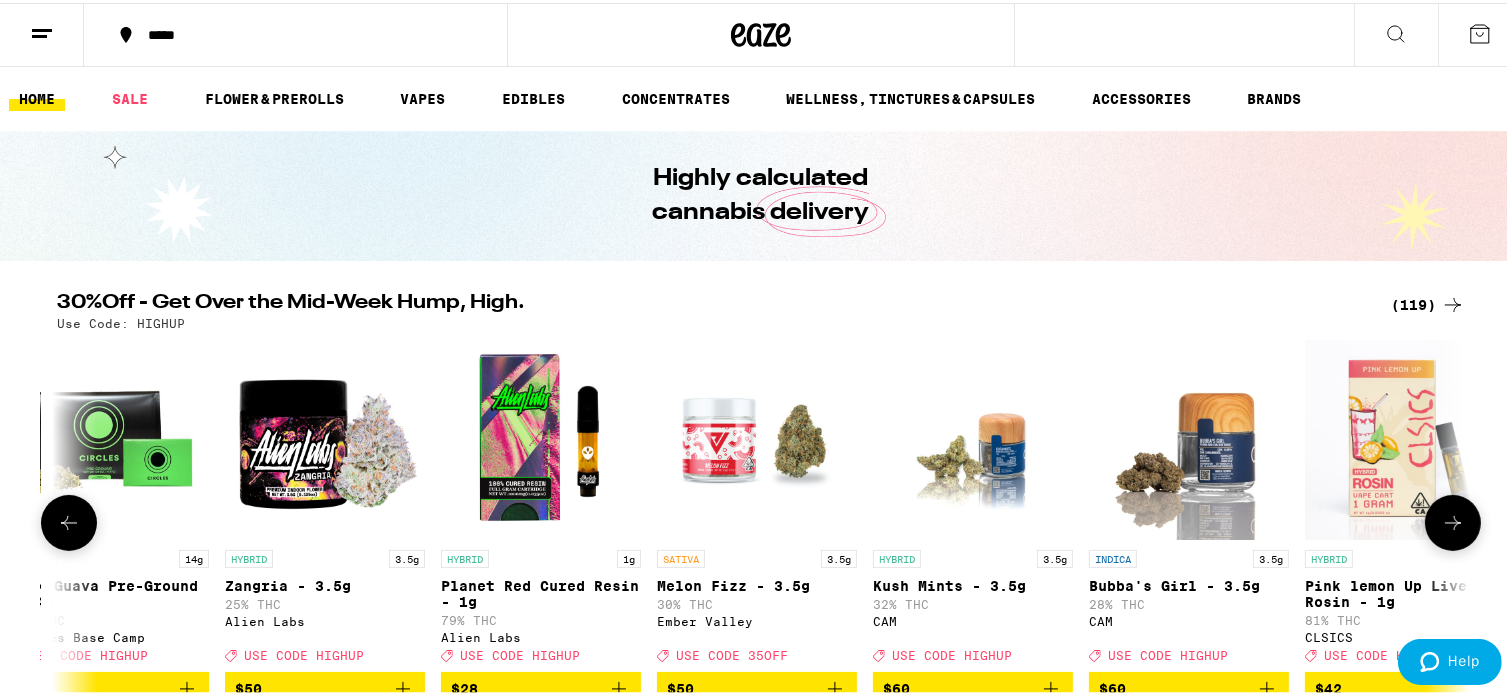 click 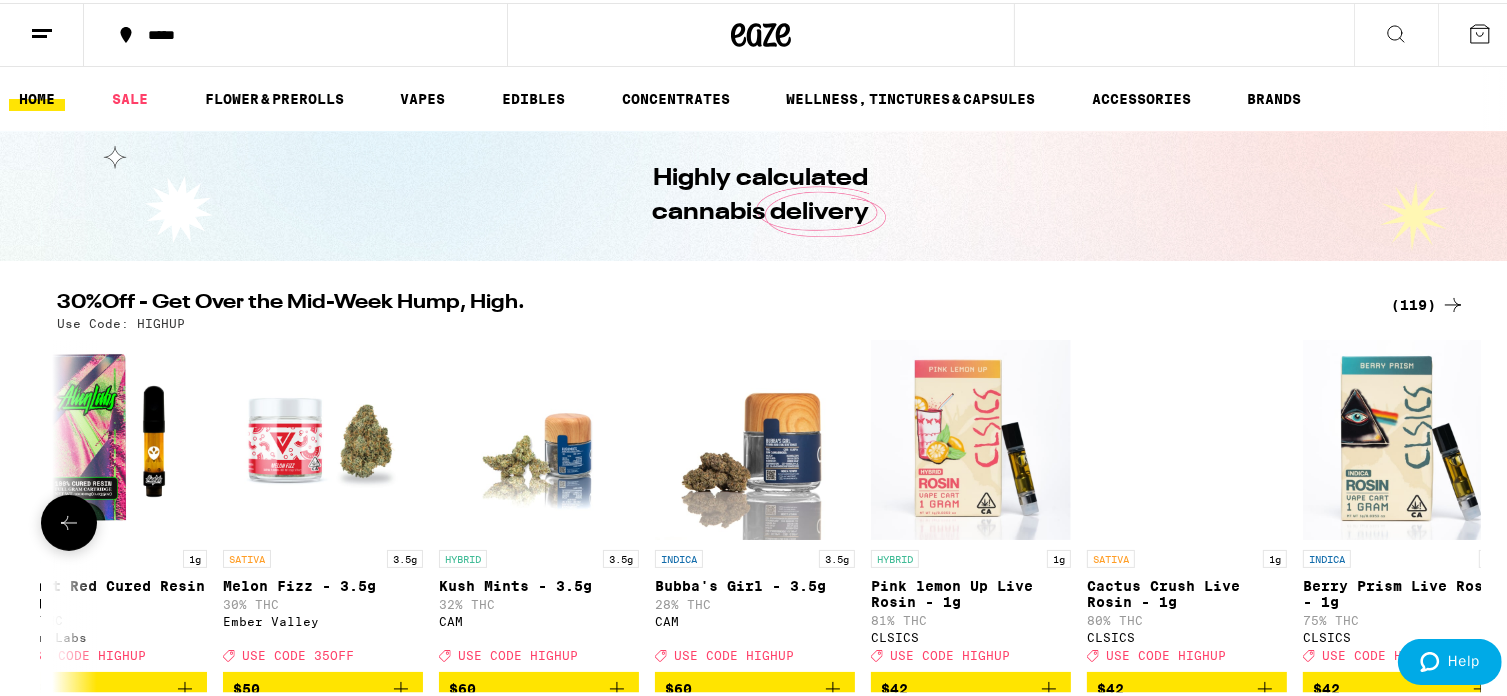 scroll, scrollTop: 0, scrollLeft: 24296, axis: horizontal 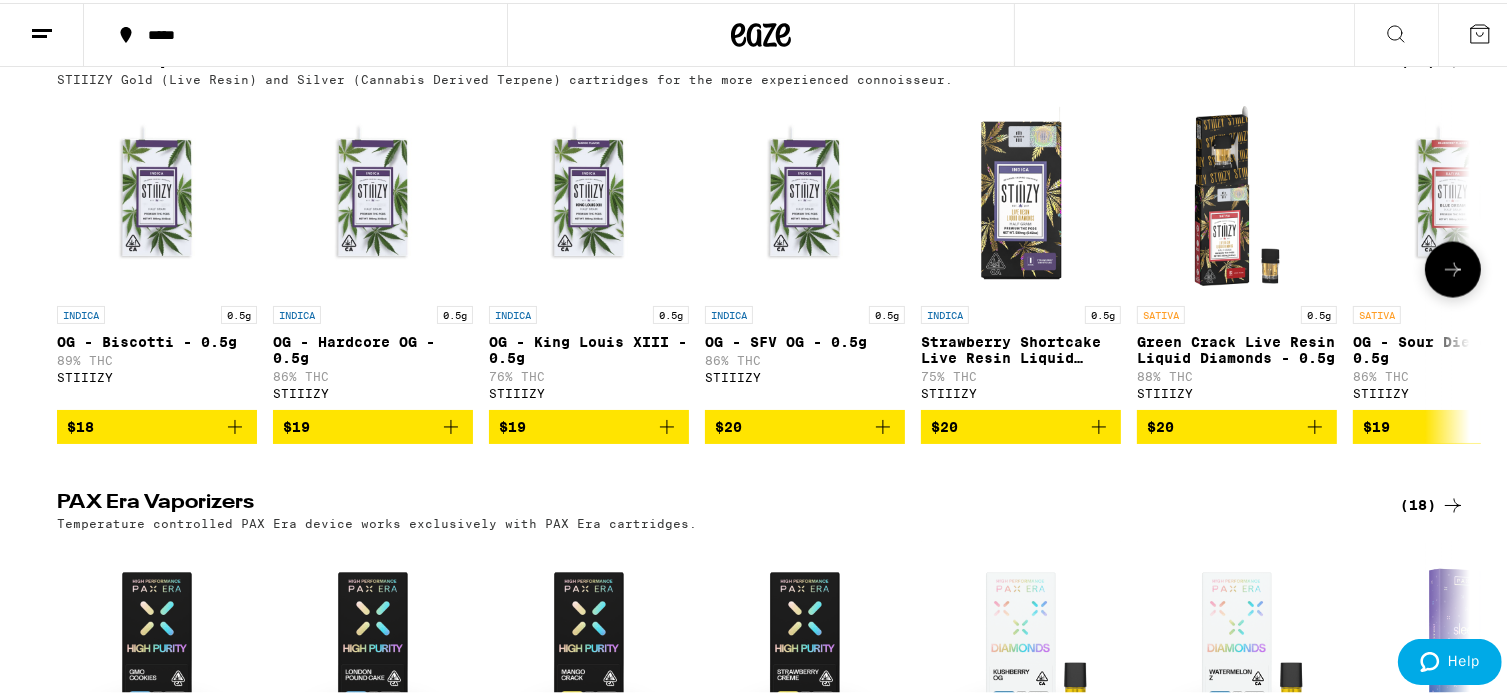click 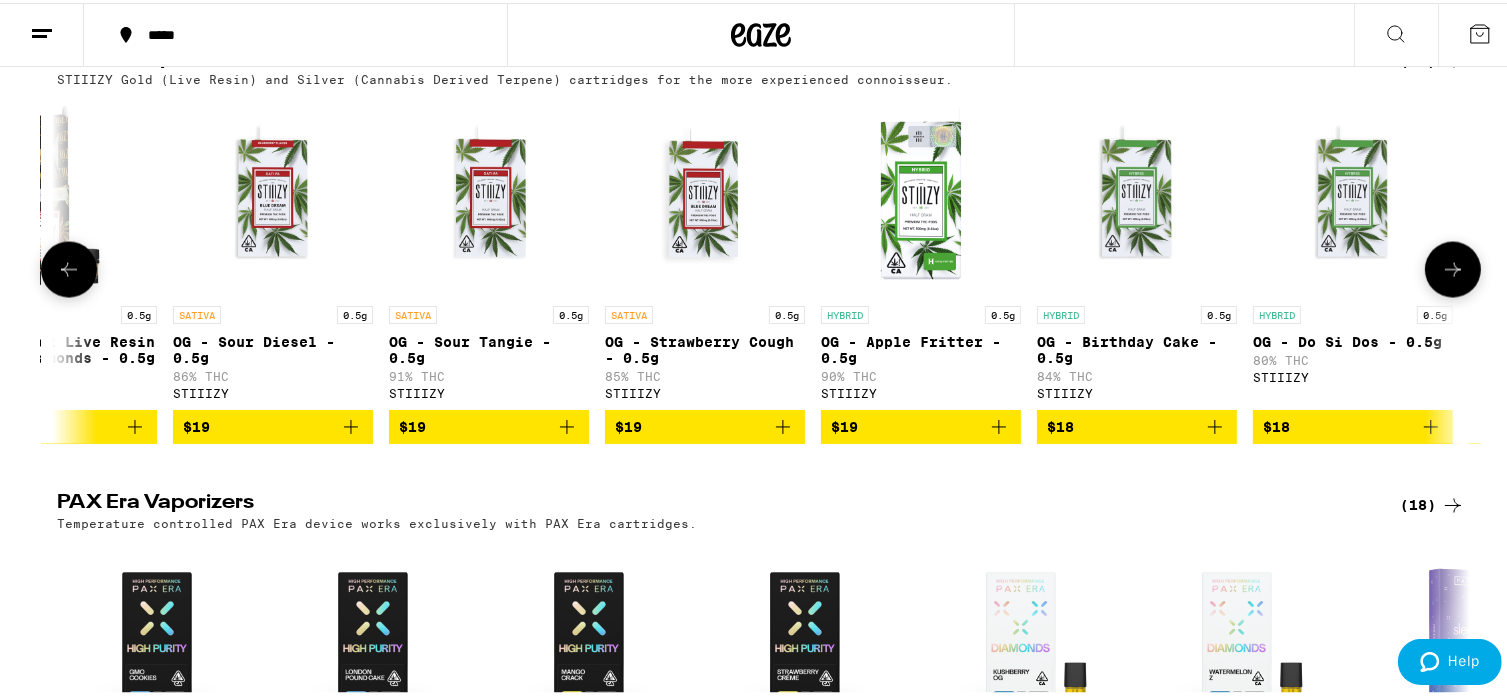scroll, scrollTop: 0, scrollLeft: 1190, axis: horizontal 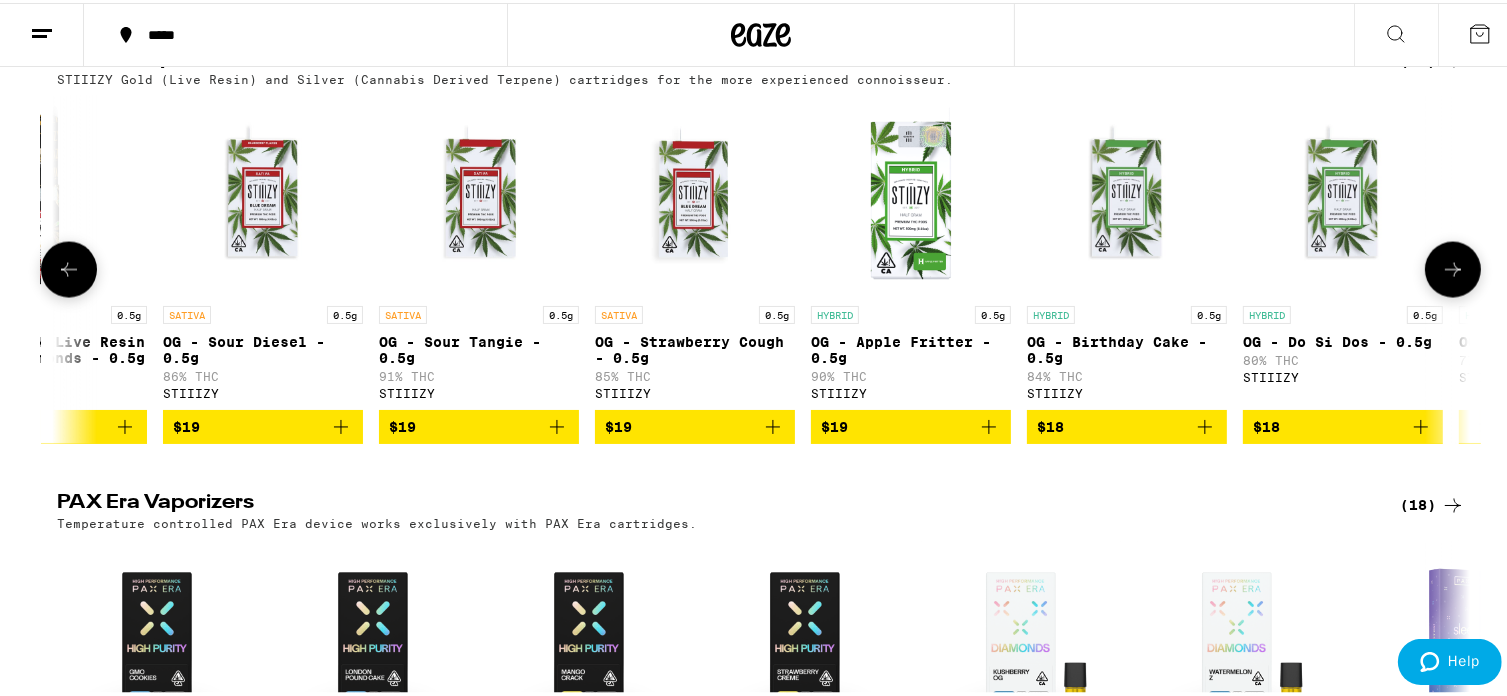click 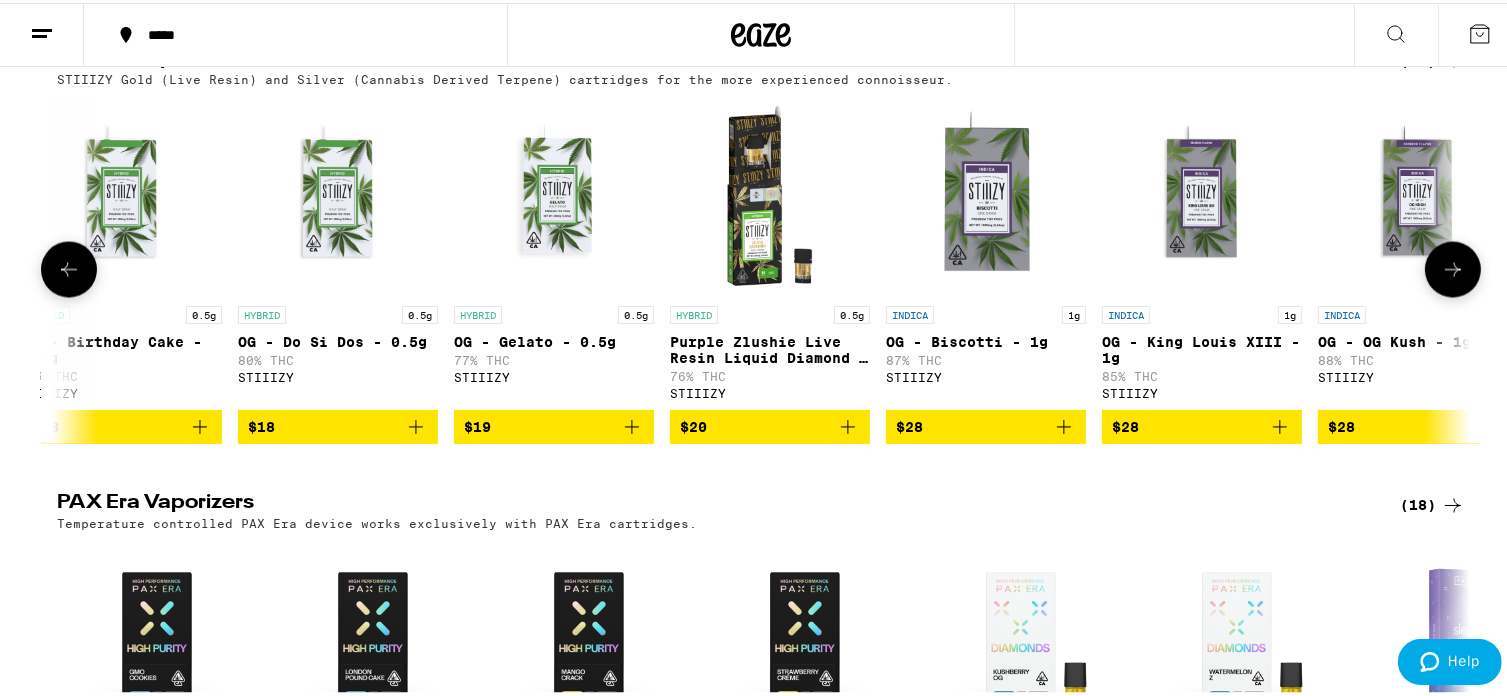 scroll, scrollTop: 0, scrollLeft: 2380, axis: horizontal 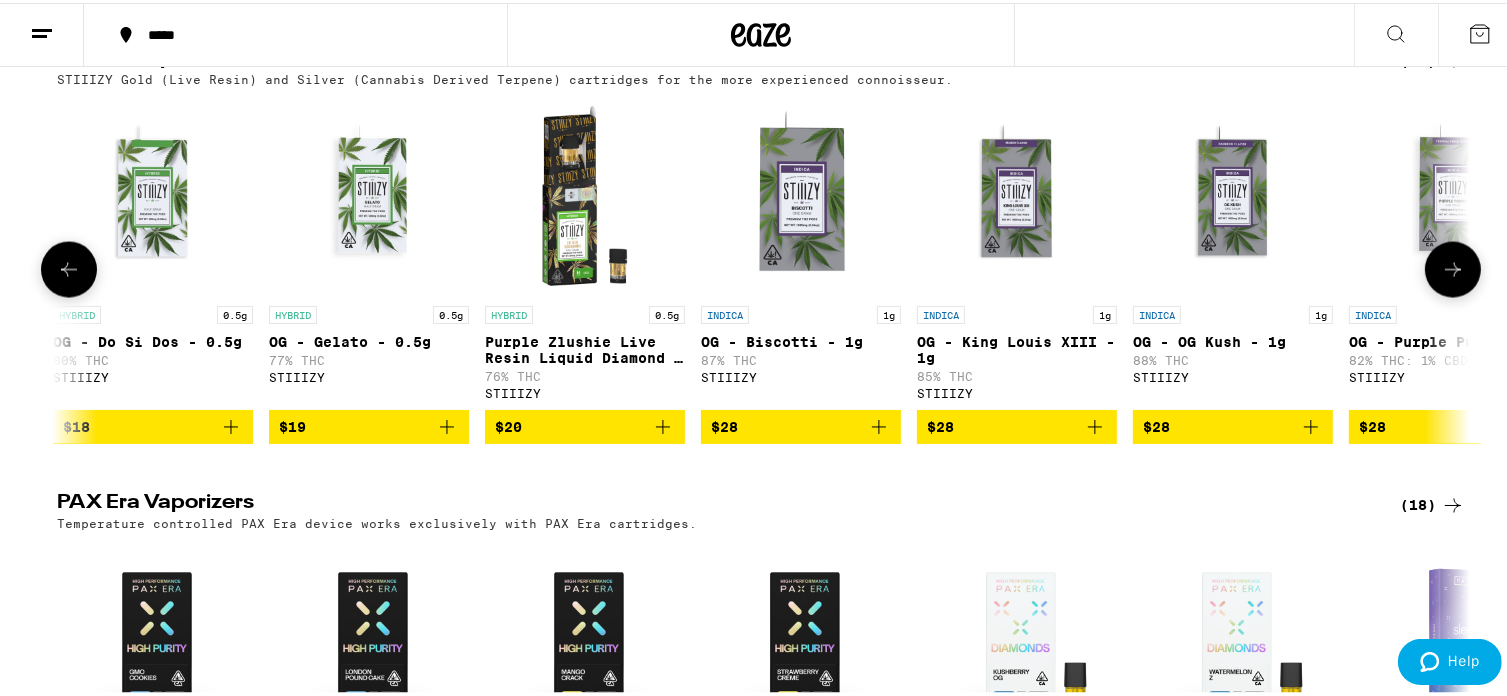 click 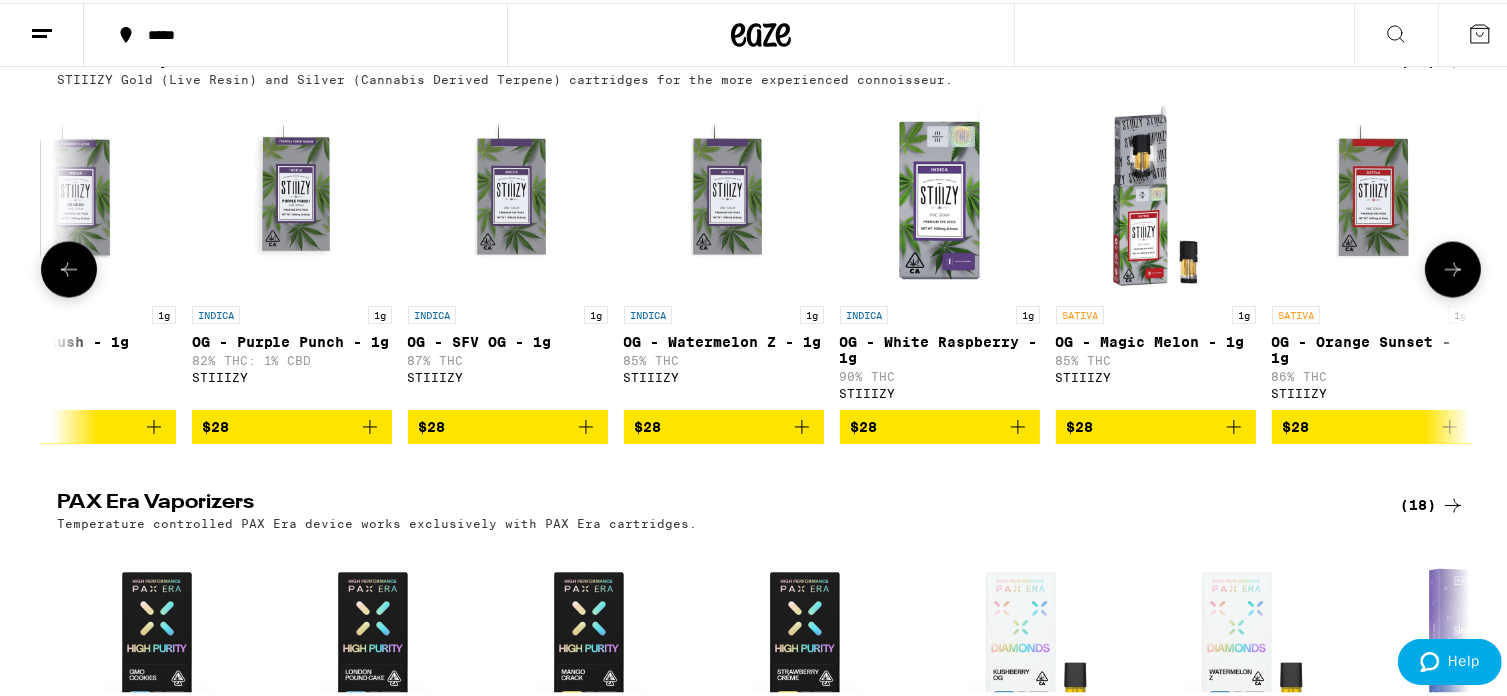 scroll, scrollTop: 0, scrollLeft: 3571, axis: horizontal 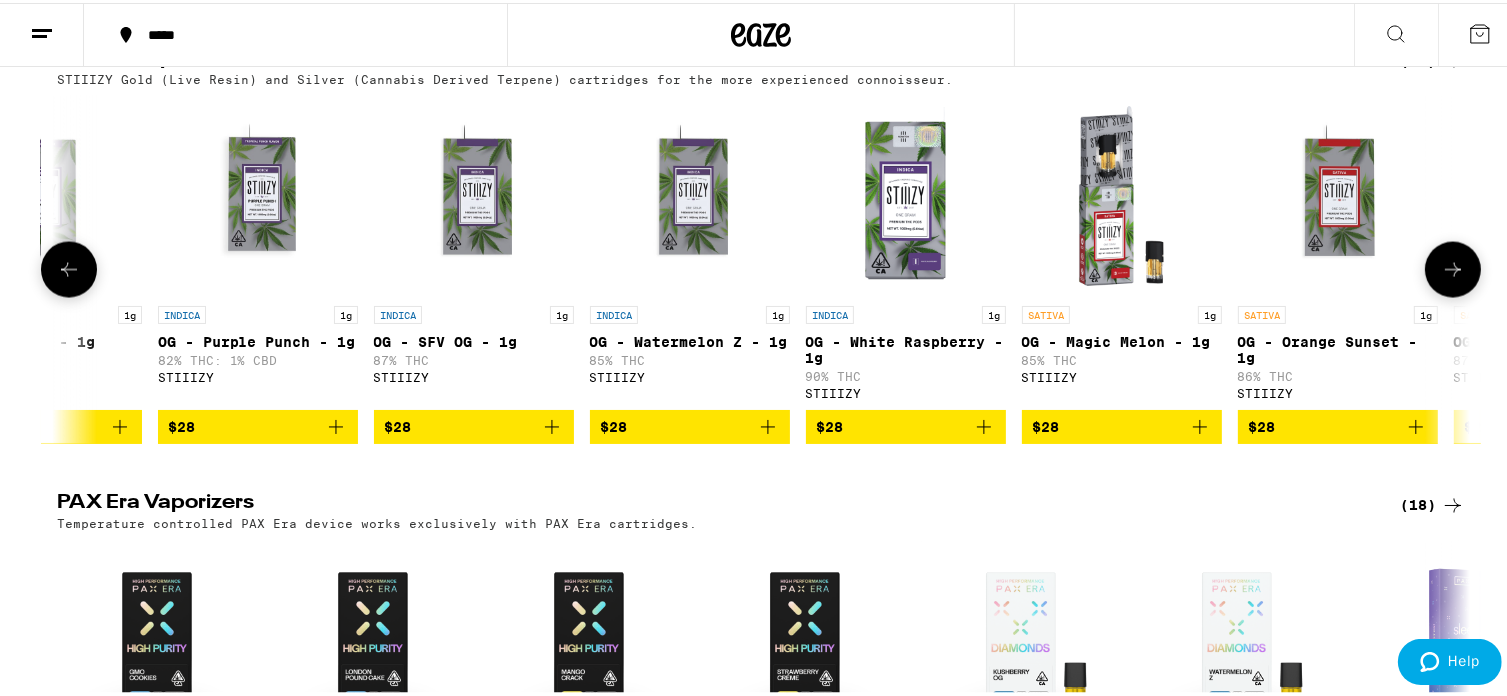 click 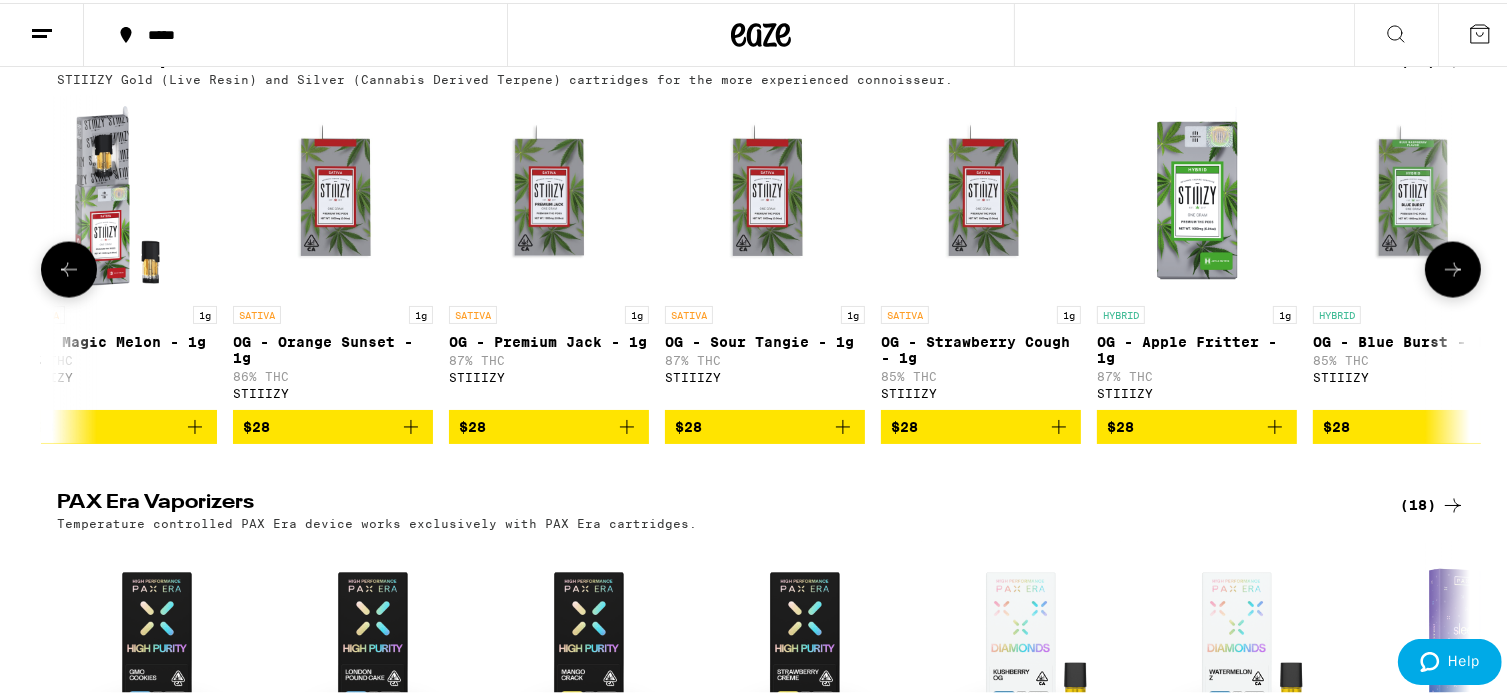 scroll, scrollTop: 0, scrollLeft: 4761, axis: horizontal 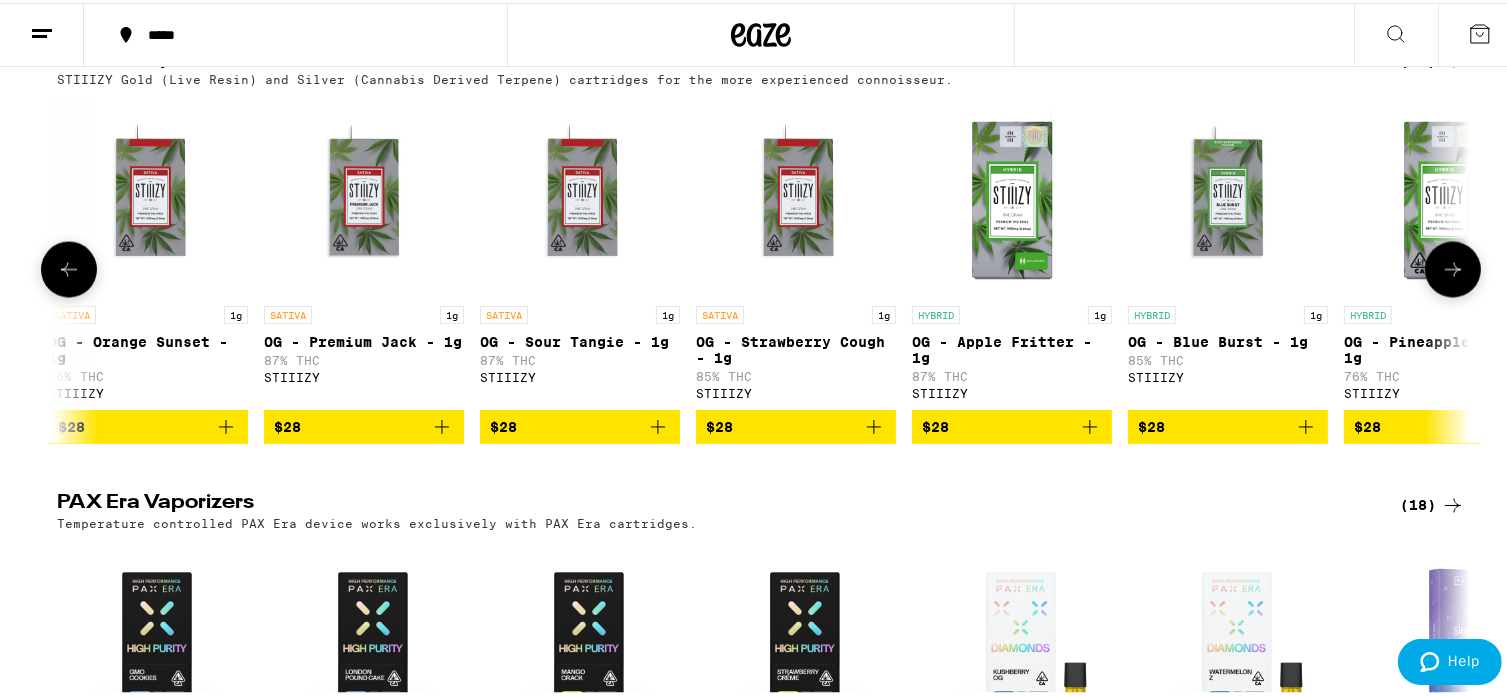 click 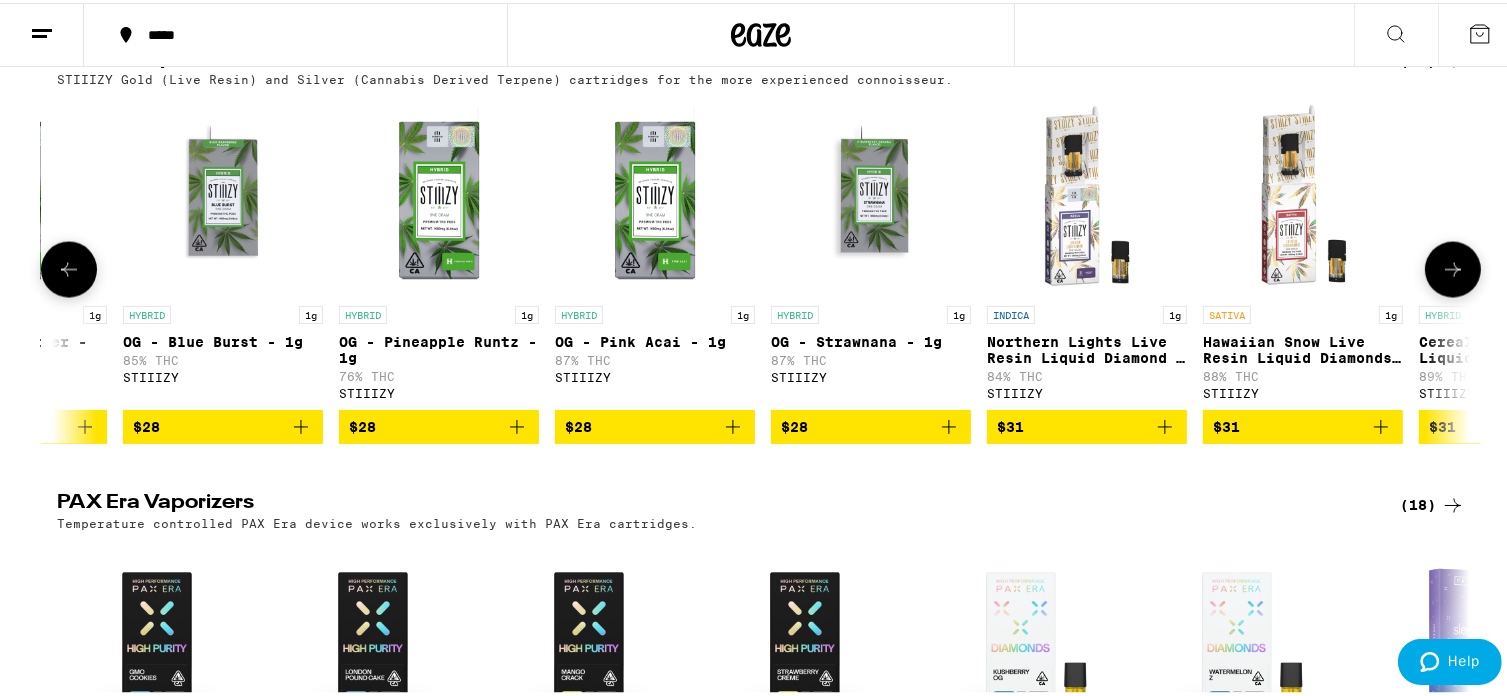scroll, scrollTop: 0, scrollLeft: 5952, axis: horizontal 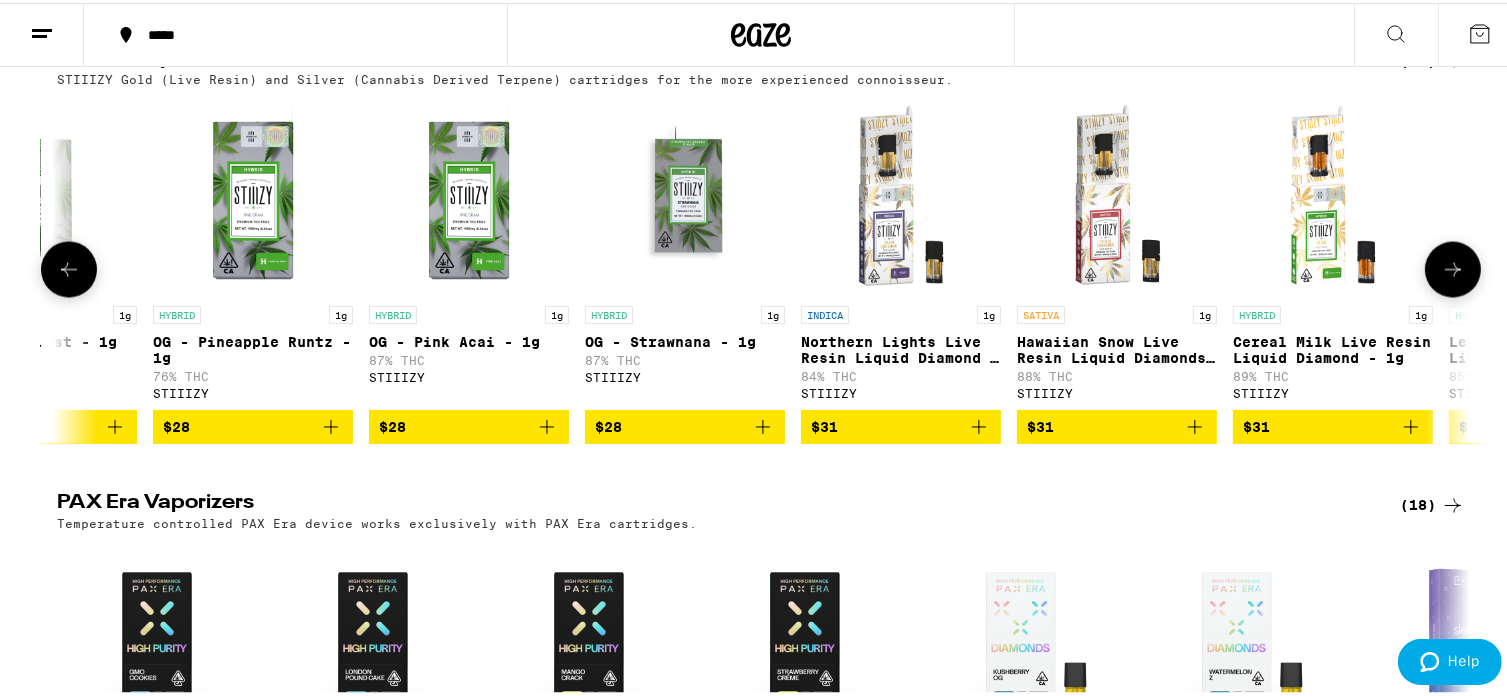 click at bounding box center [1453, 267] 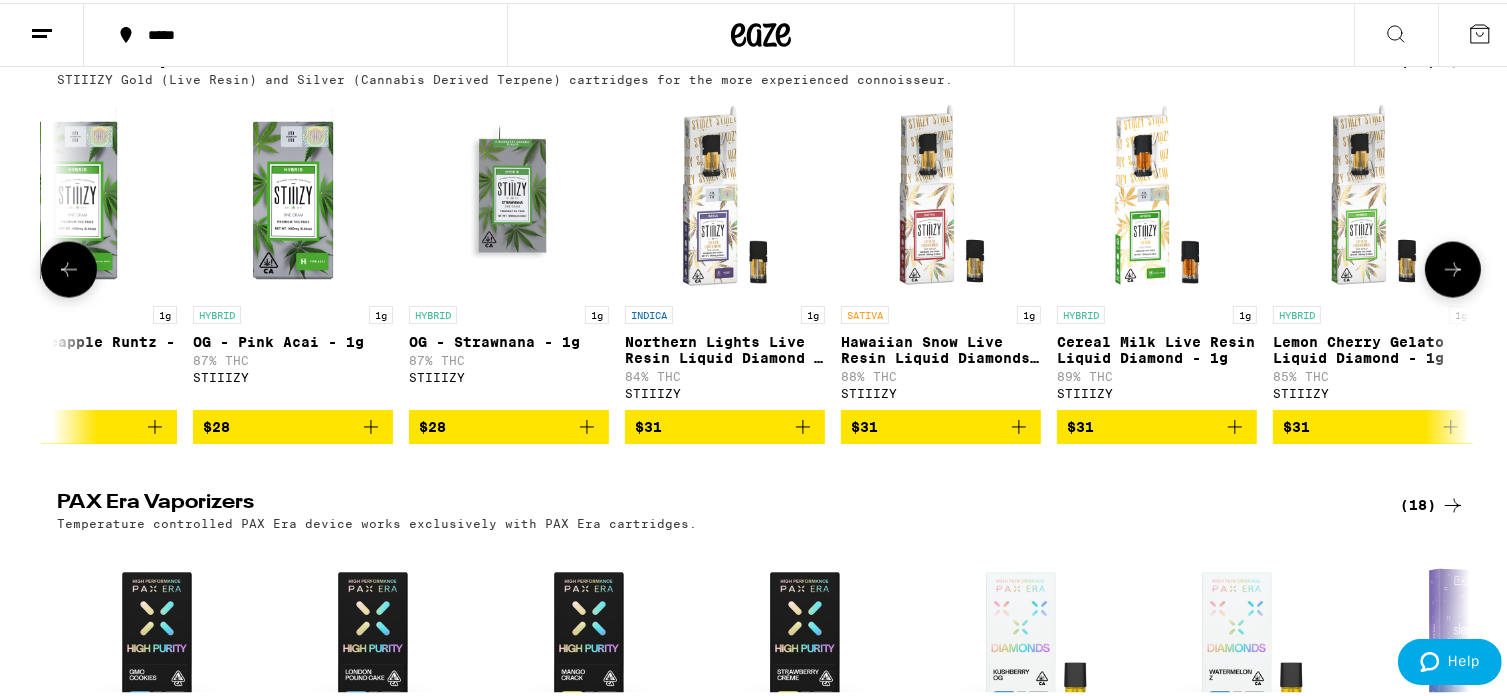 scroll, scrollTop: 0, scrollLeft: 6152, axis: horizontal 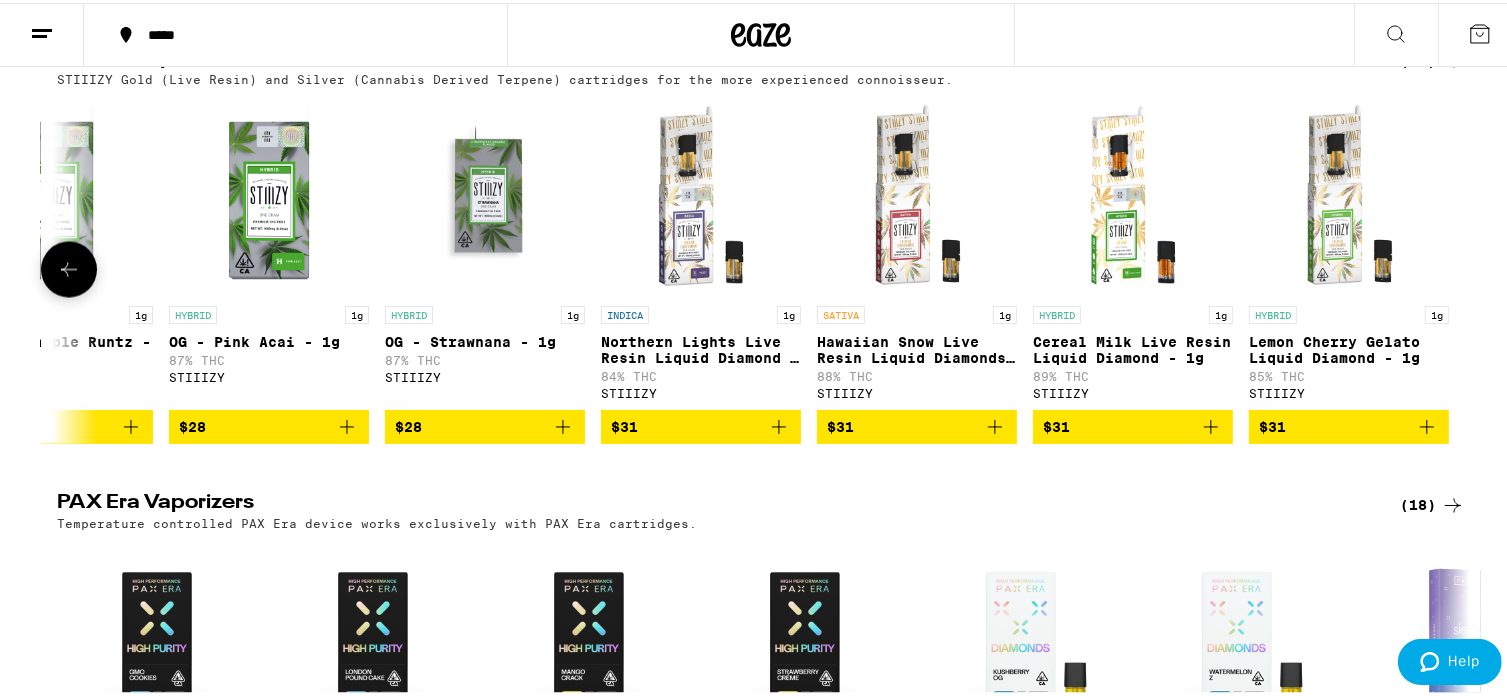 click 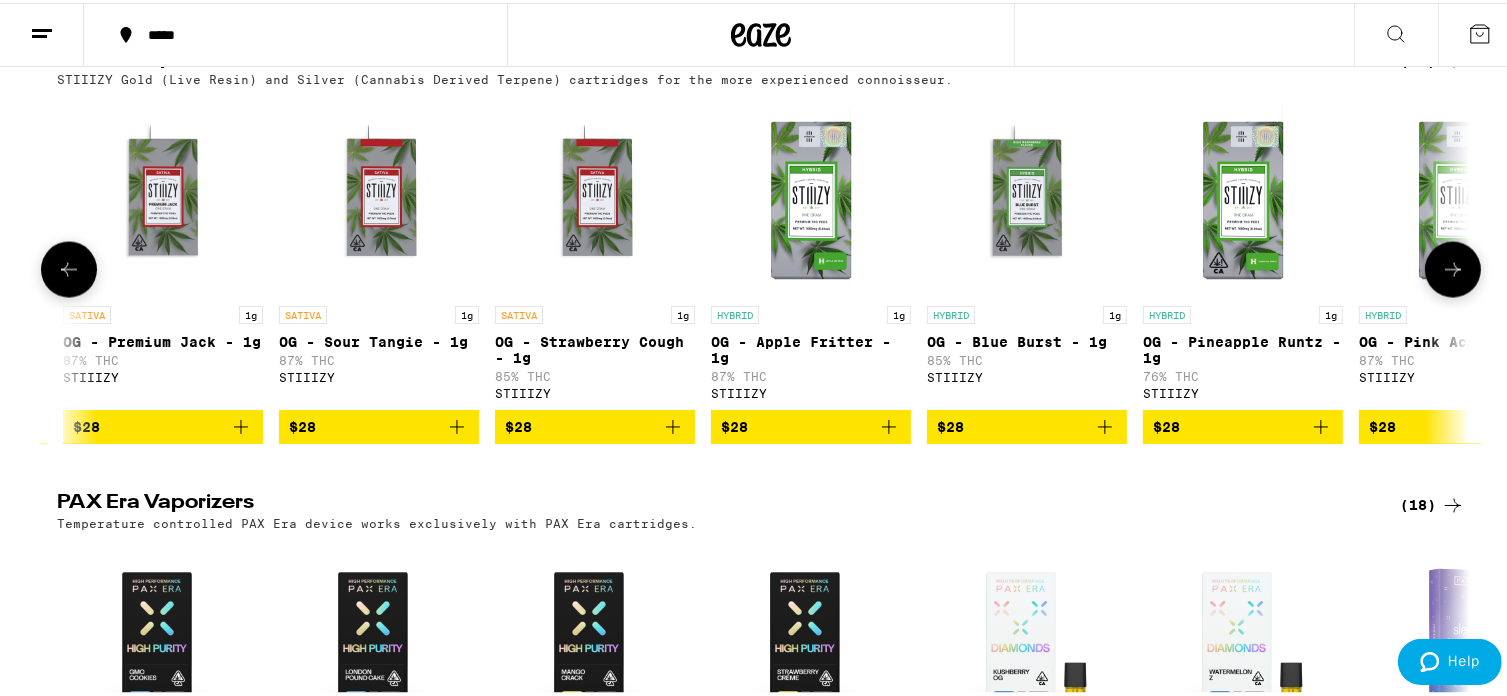 click 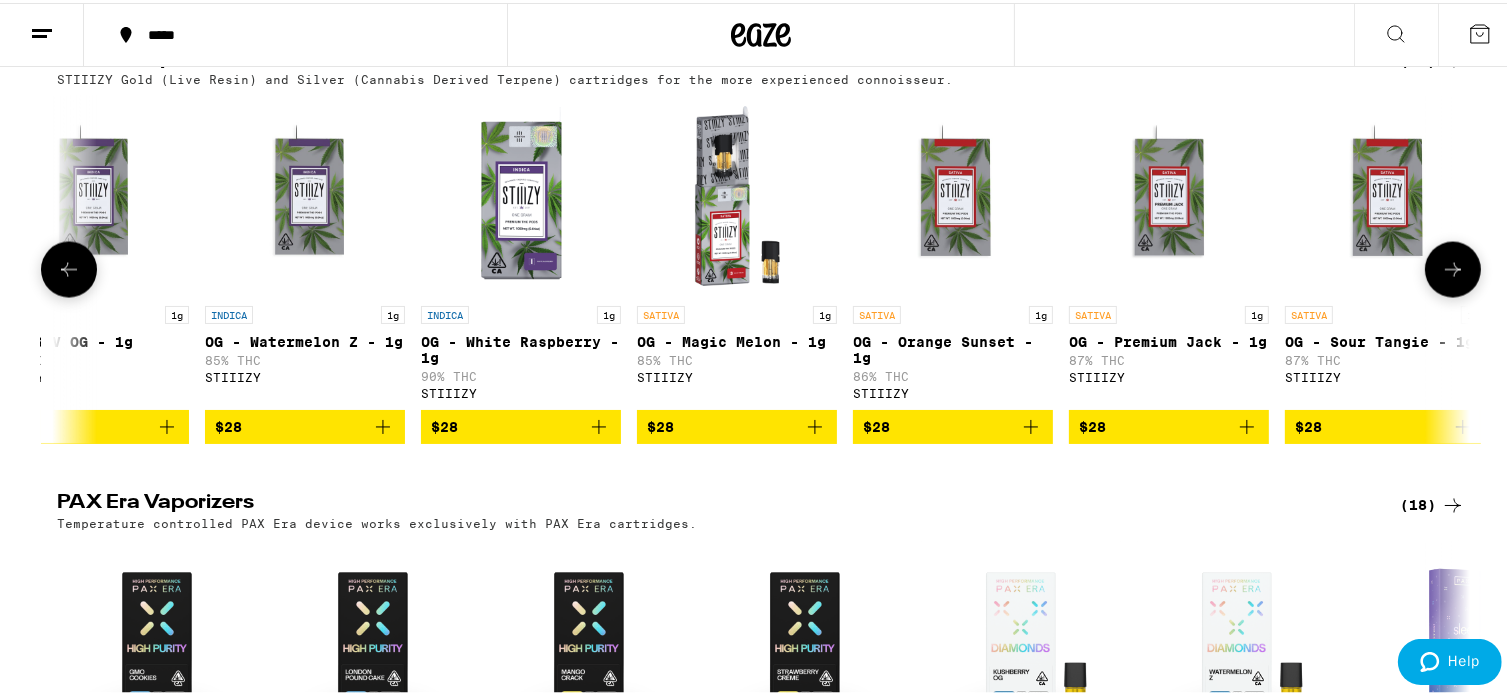 scroll, scrollTop: 0, scrollLeft: 3772, axis: horizontal 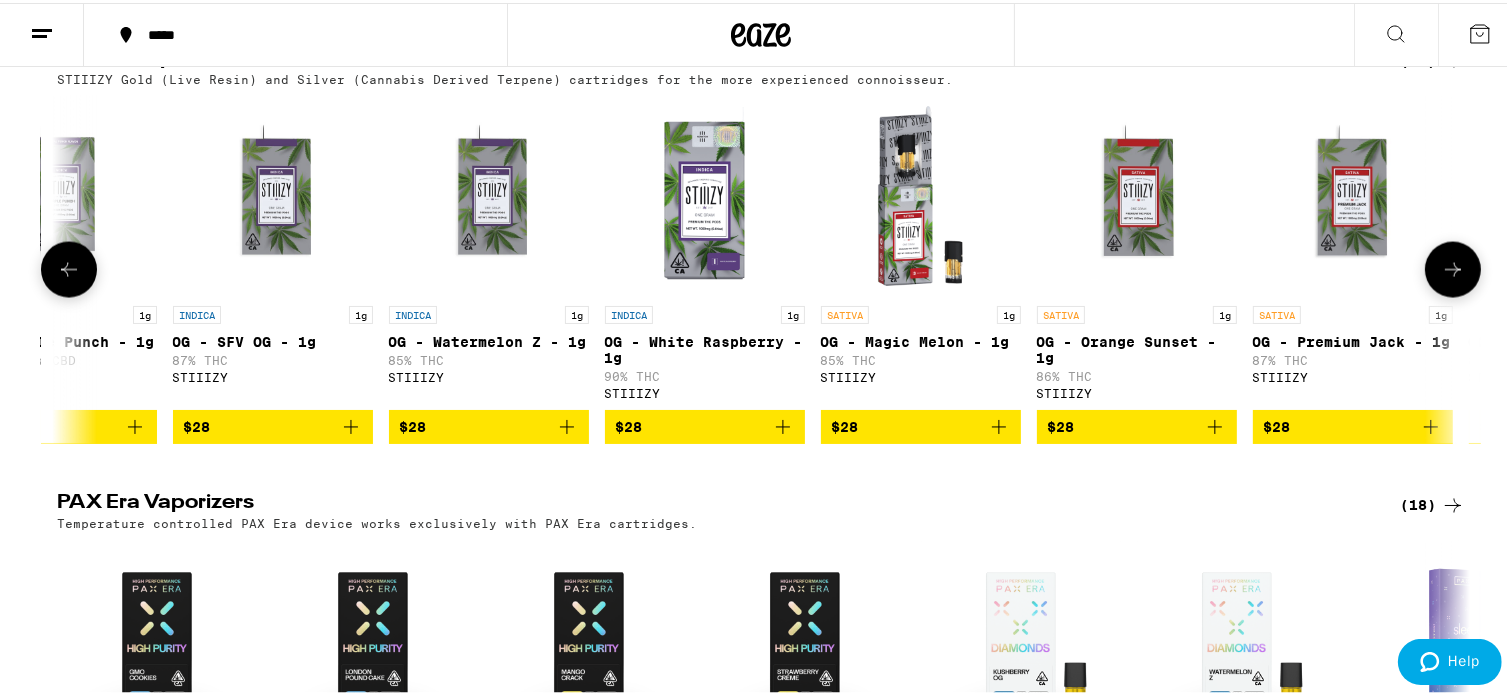 click 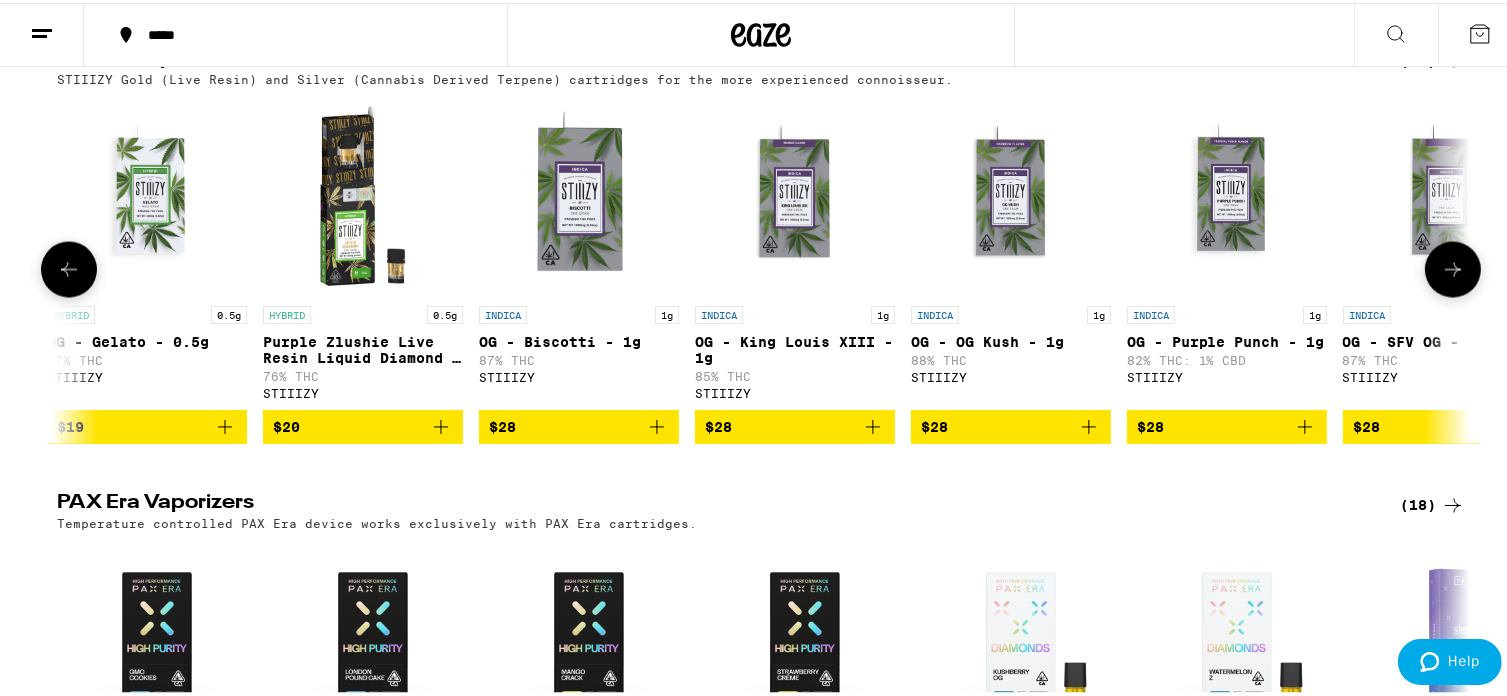 scroll, scrollTop: 0, scrollLeft: 2583, axis: horizontal 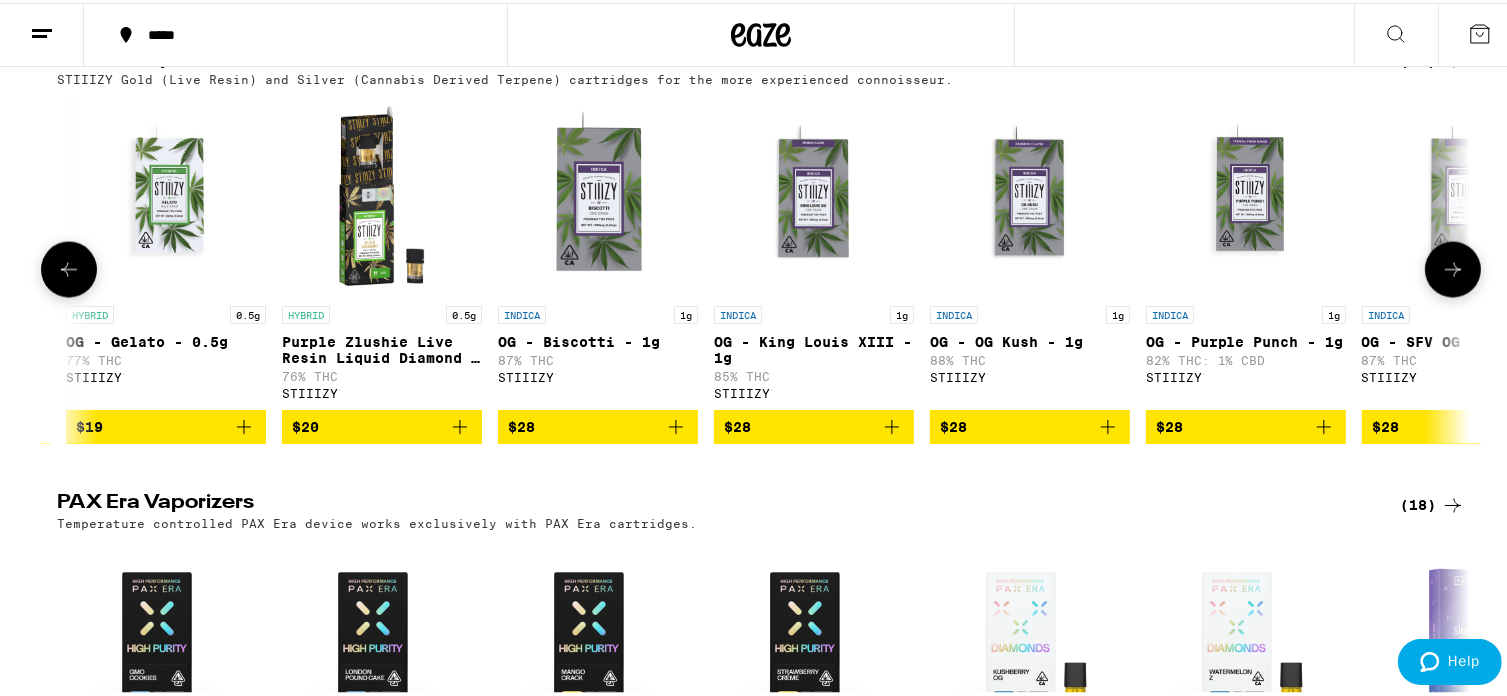 click 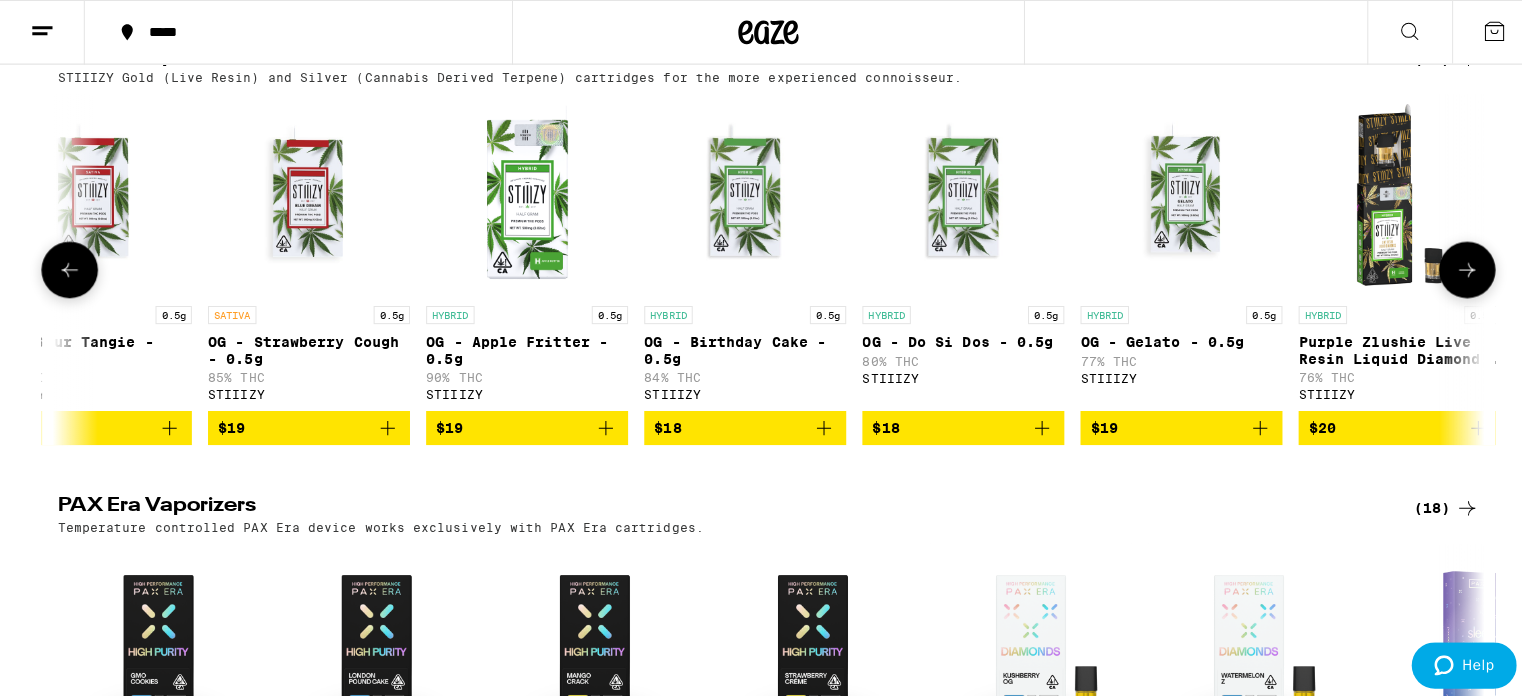 scroll, scrollTop: 0, scrollLeft: 1393, axis: horizontal 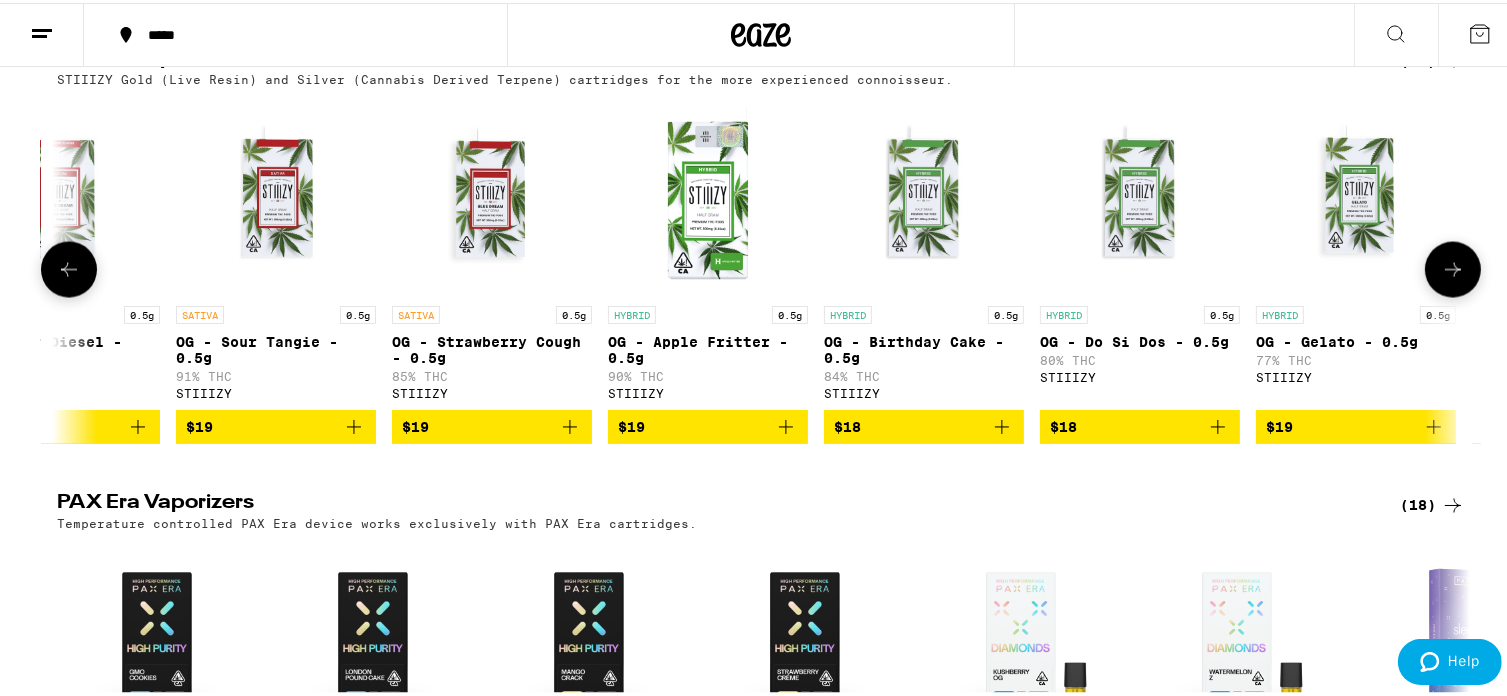 click at bounding box center [708, 193] 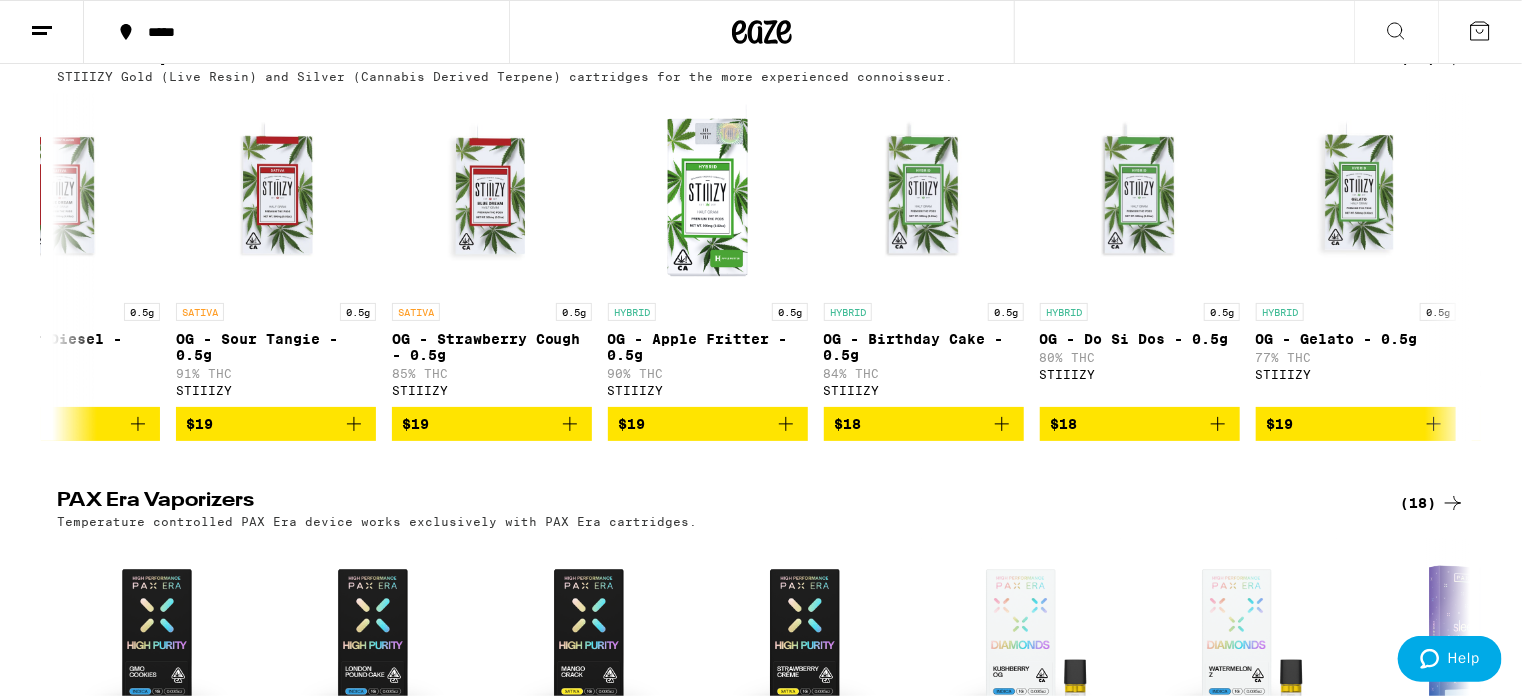 scroll, scrollTop: 3404, scrollLeft: 0, axis: vertical 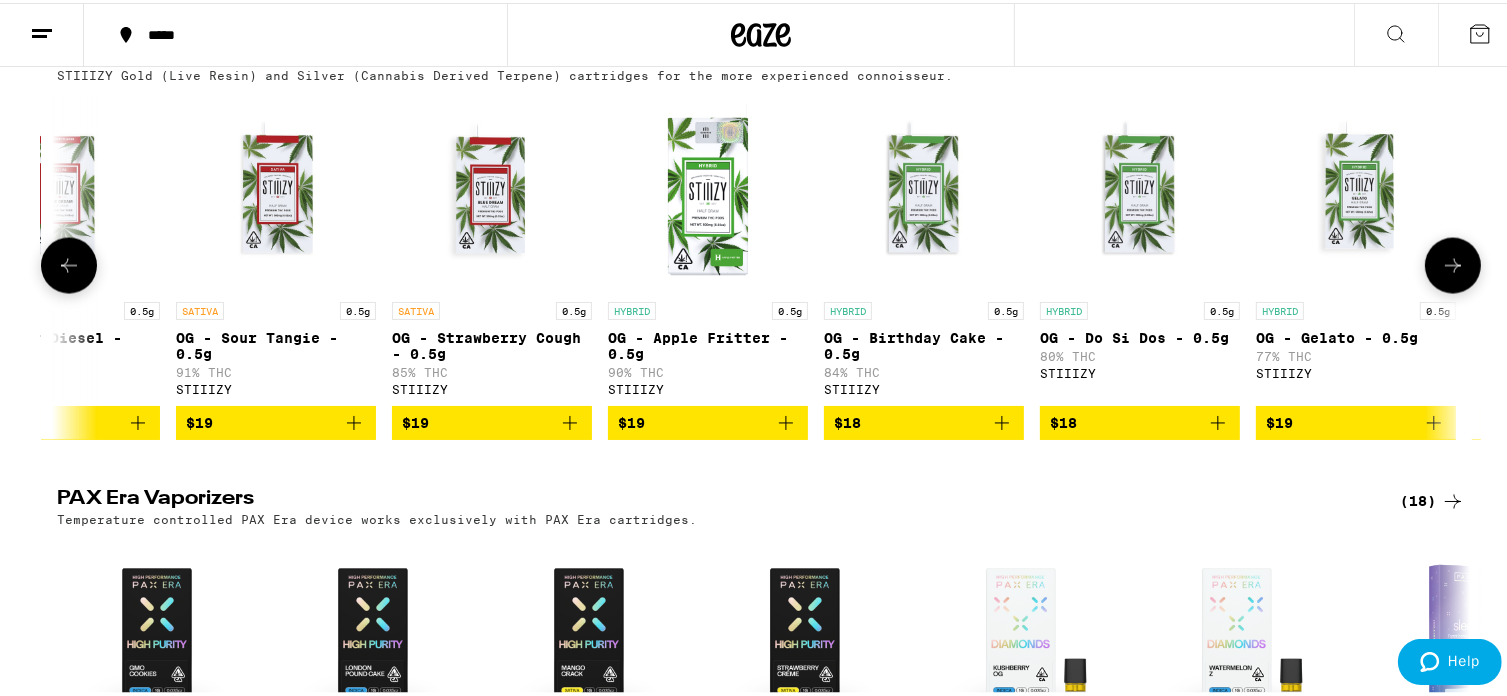 click at bounding box center (276, 189) 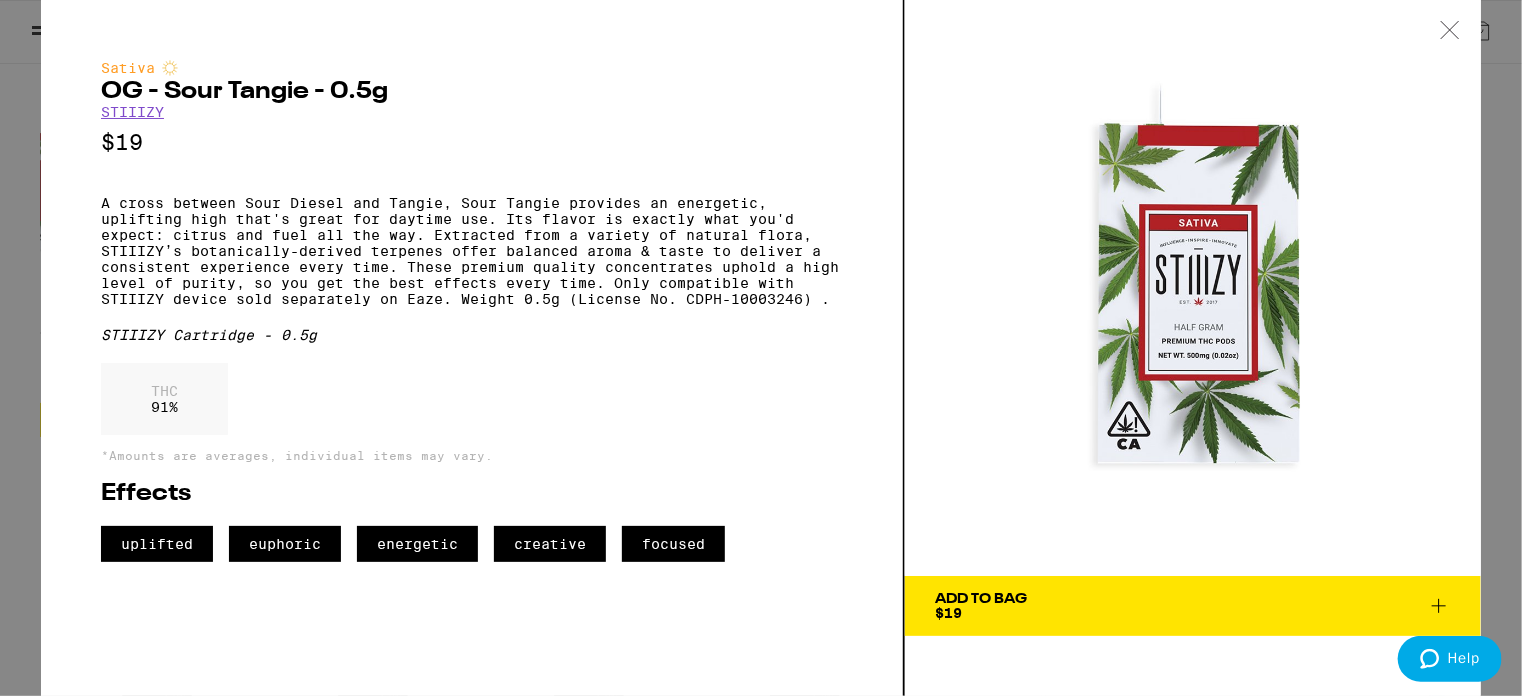 click 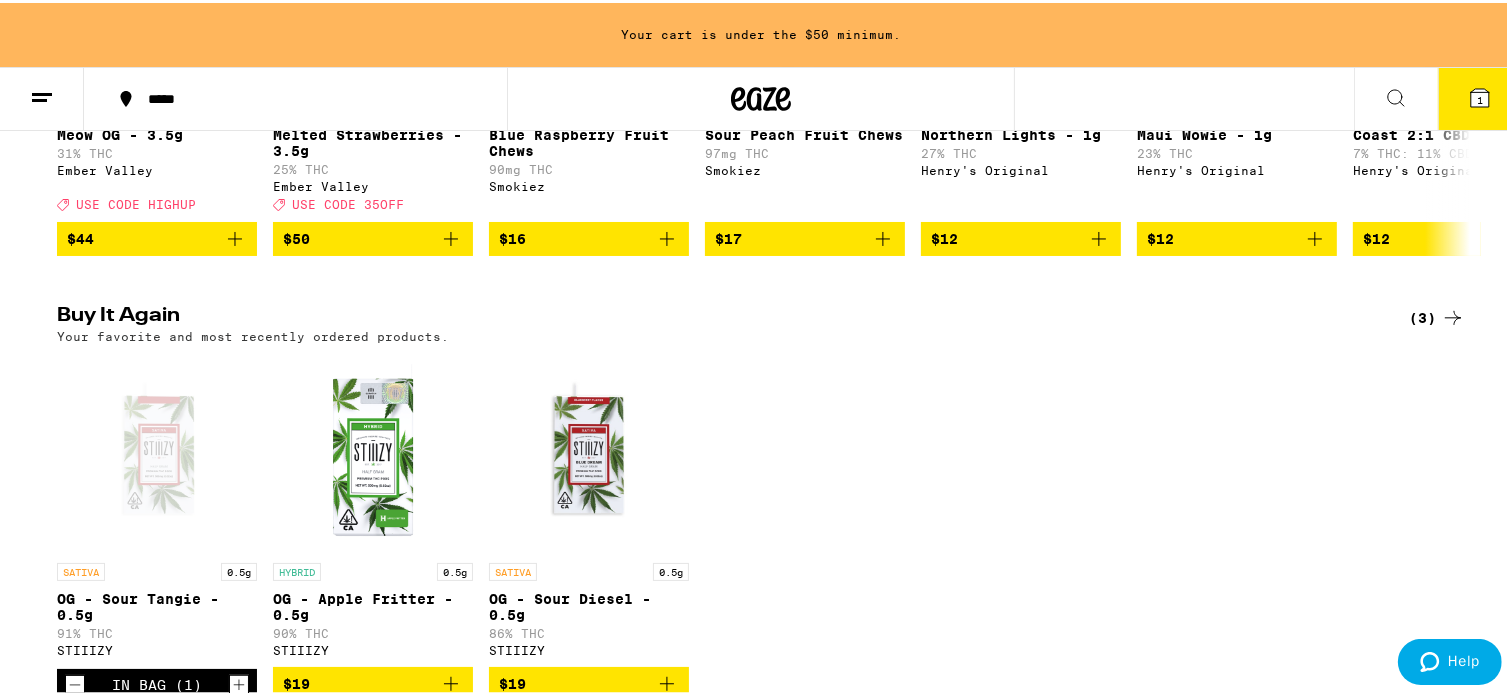 scroll, scrollTop: 1200, scrollLeft: 0, axis: vertical 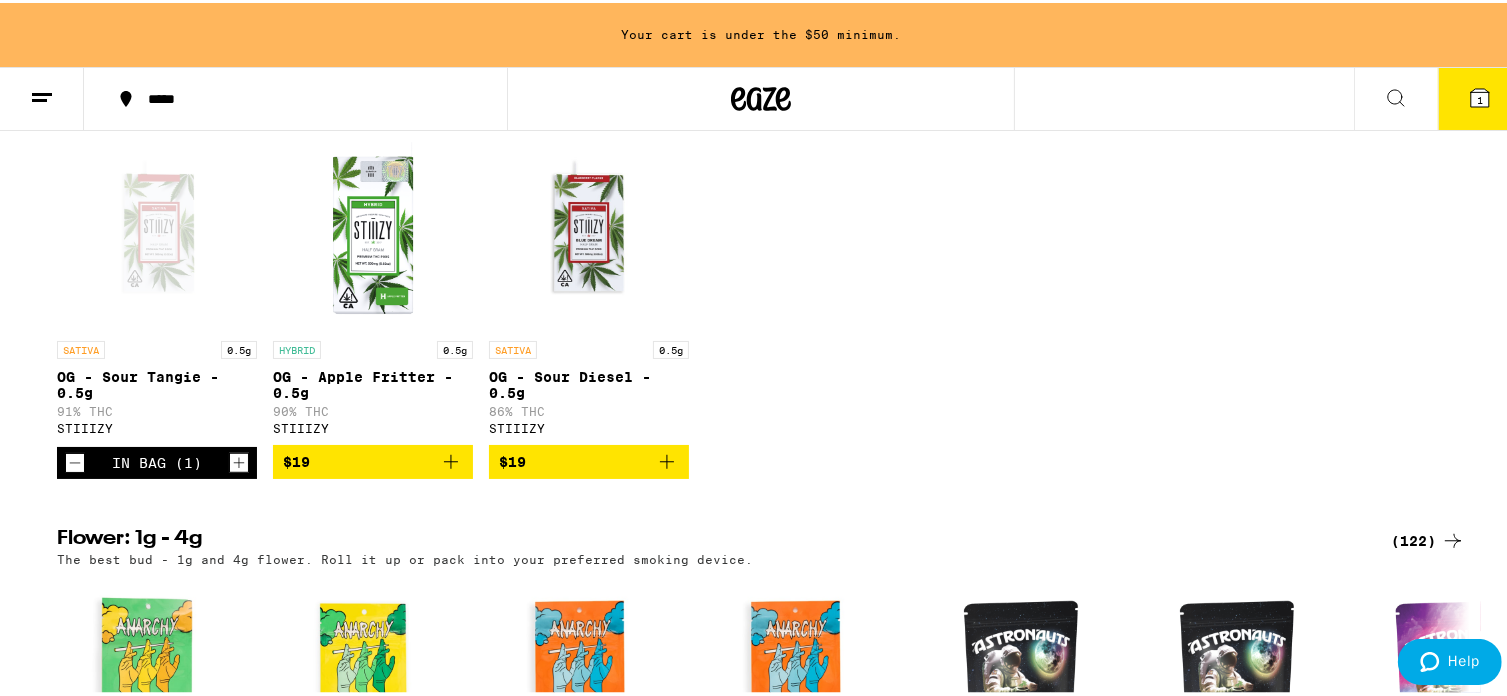 click 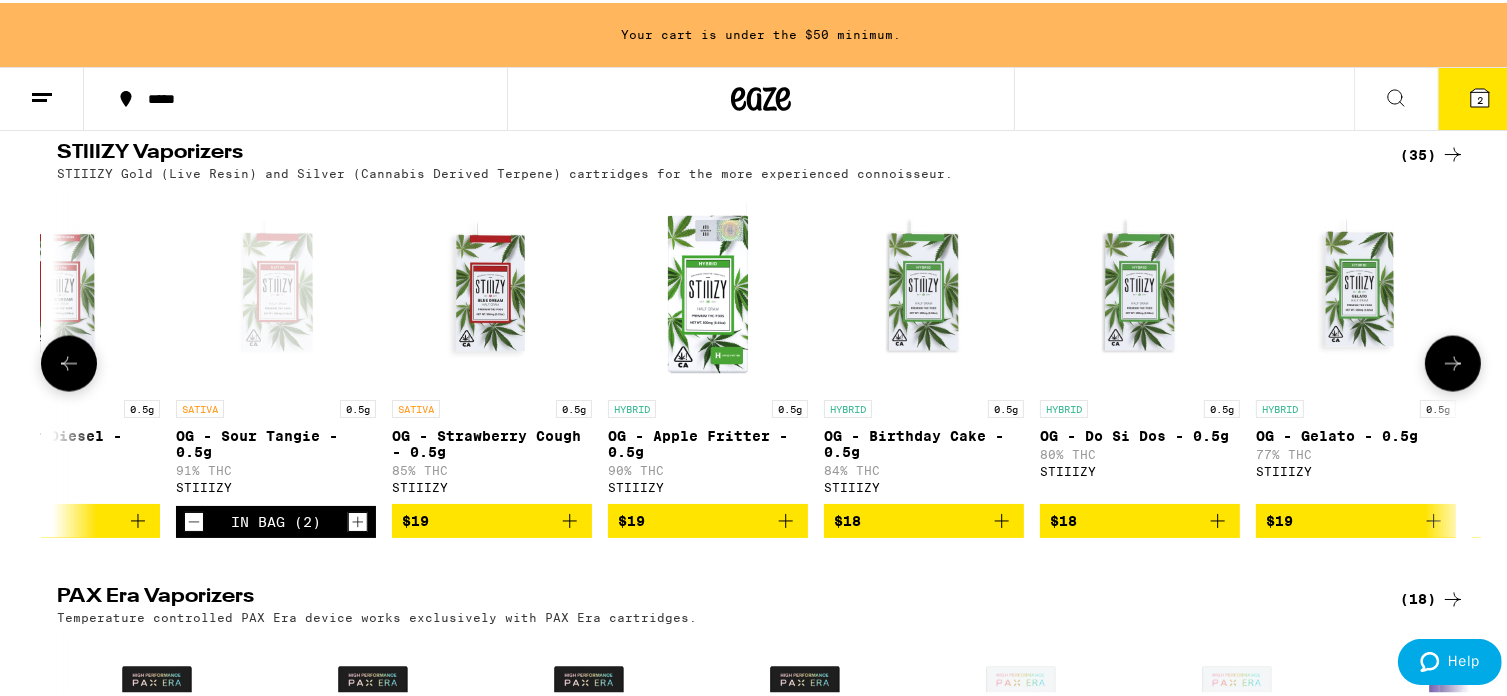 scroll, scrollTop: 3400, scrollLeft: 0, axis: vertical 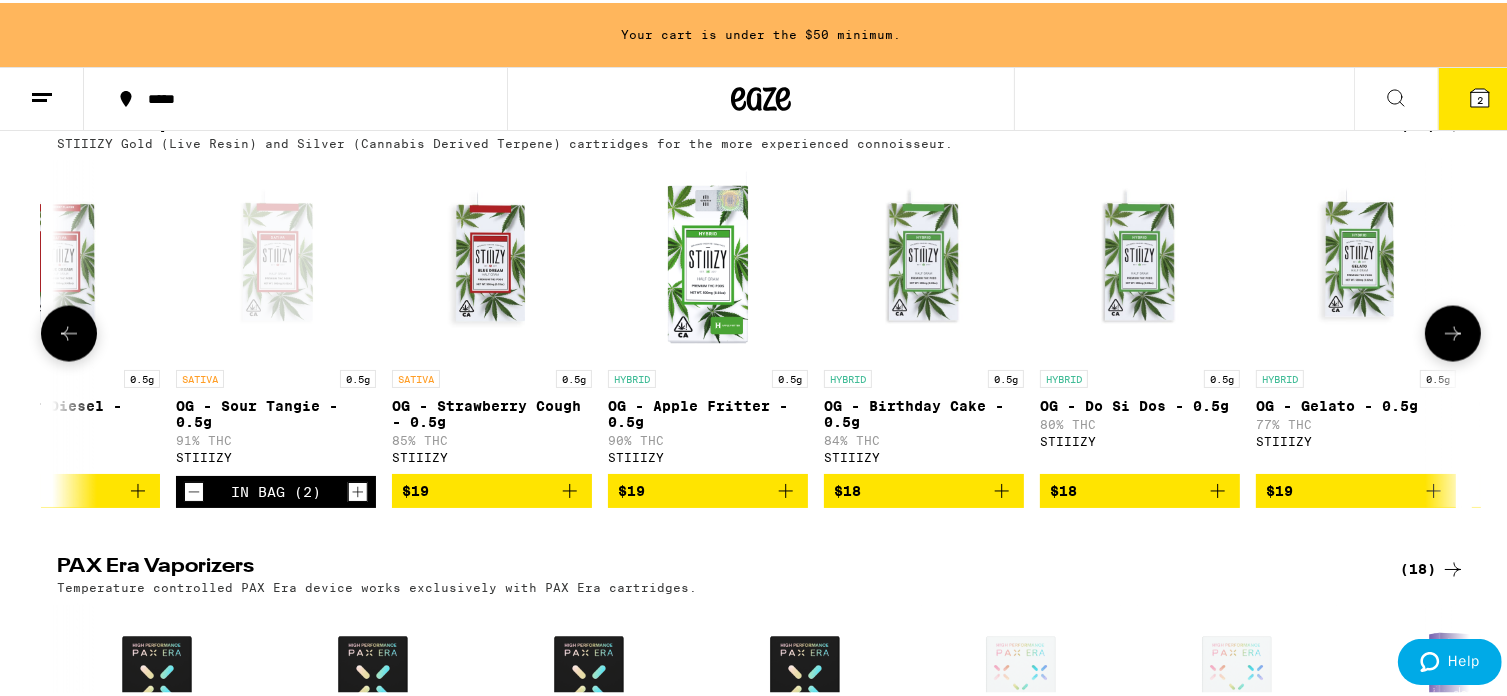 click 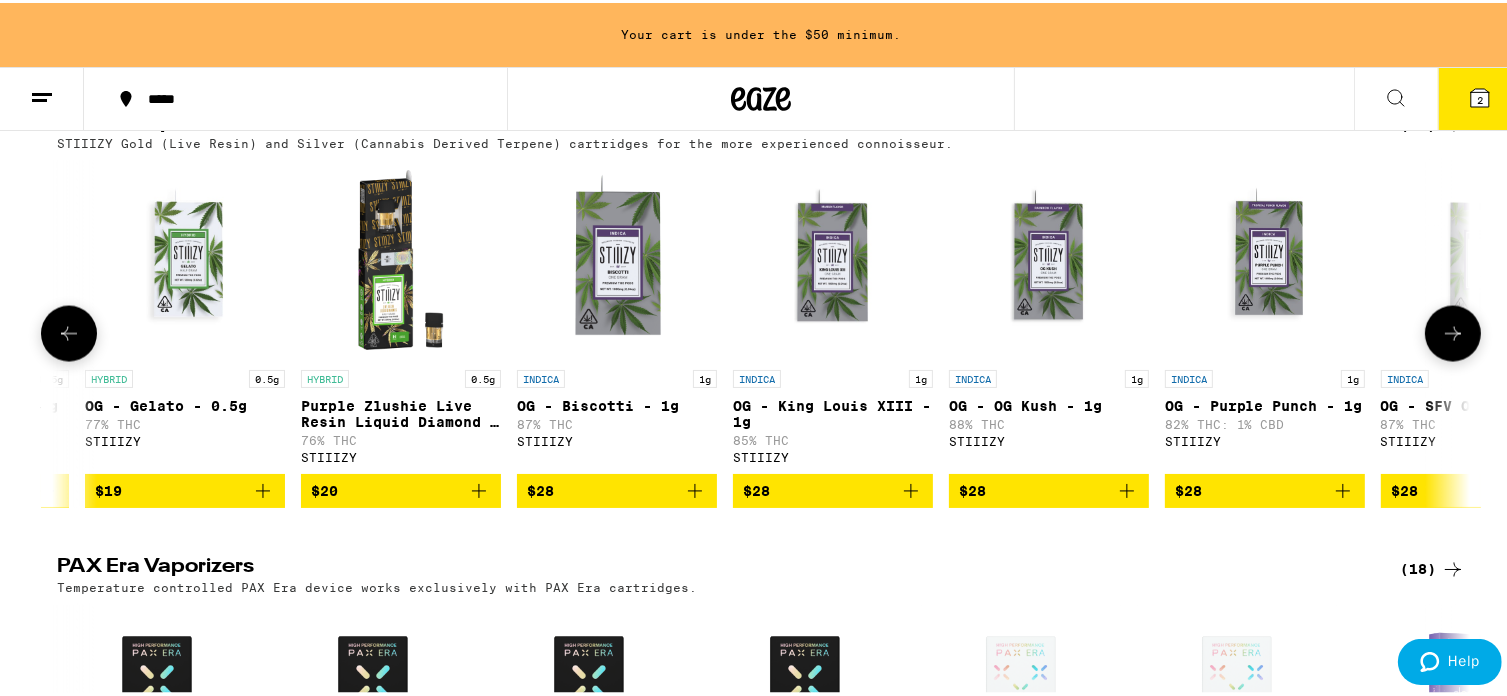 scroll, scrollTop: 0, scrollLeft: 2584, axis: horizontal 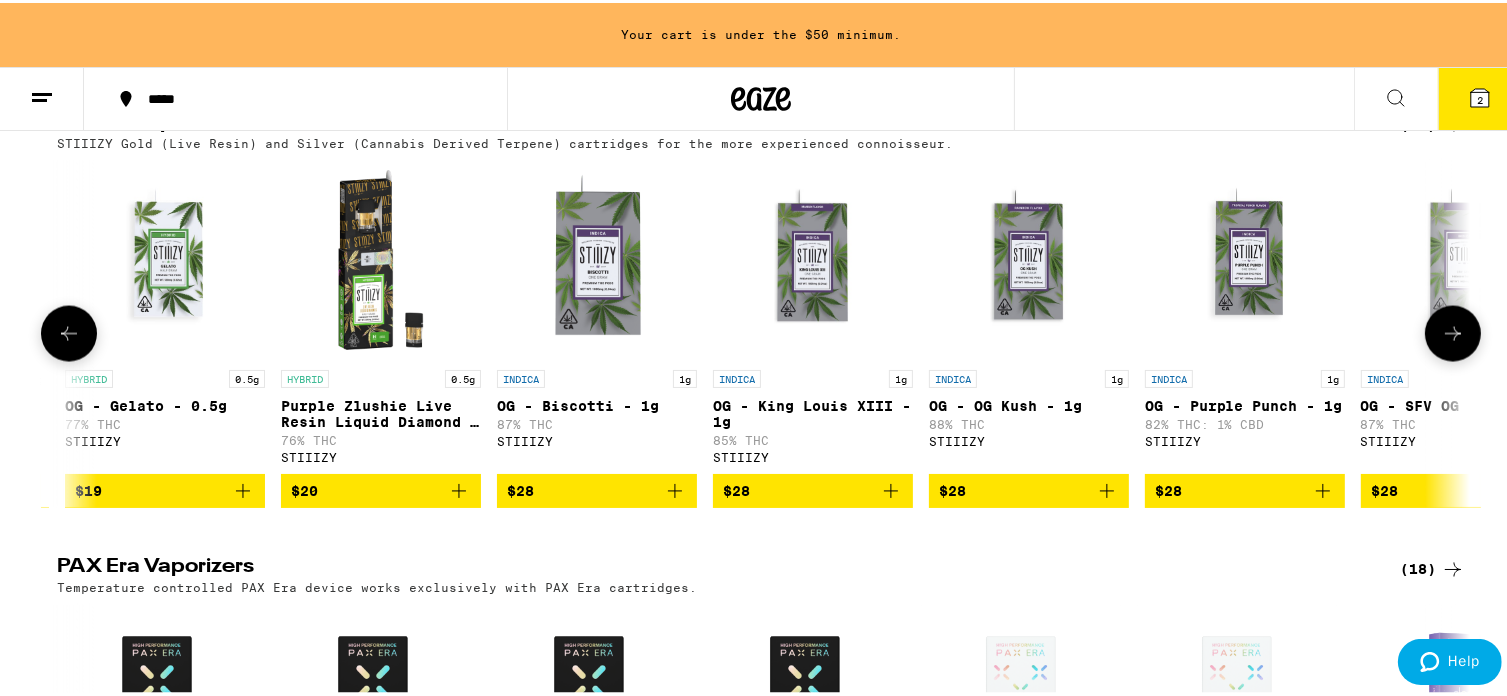 click 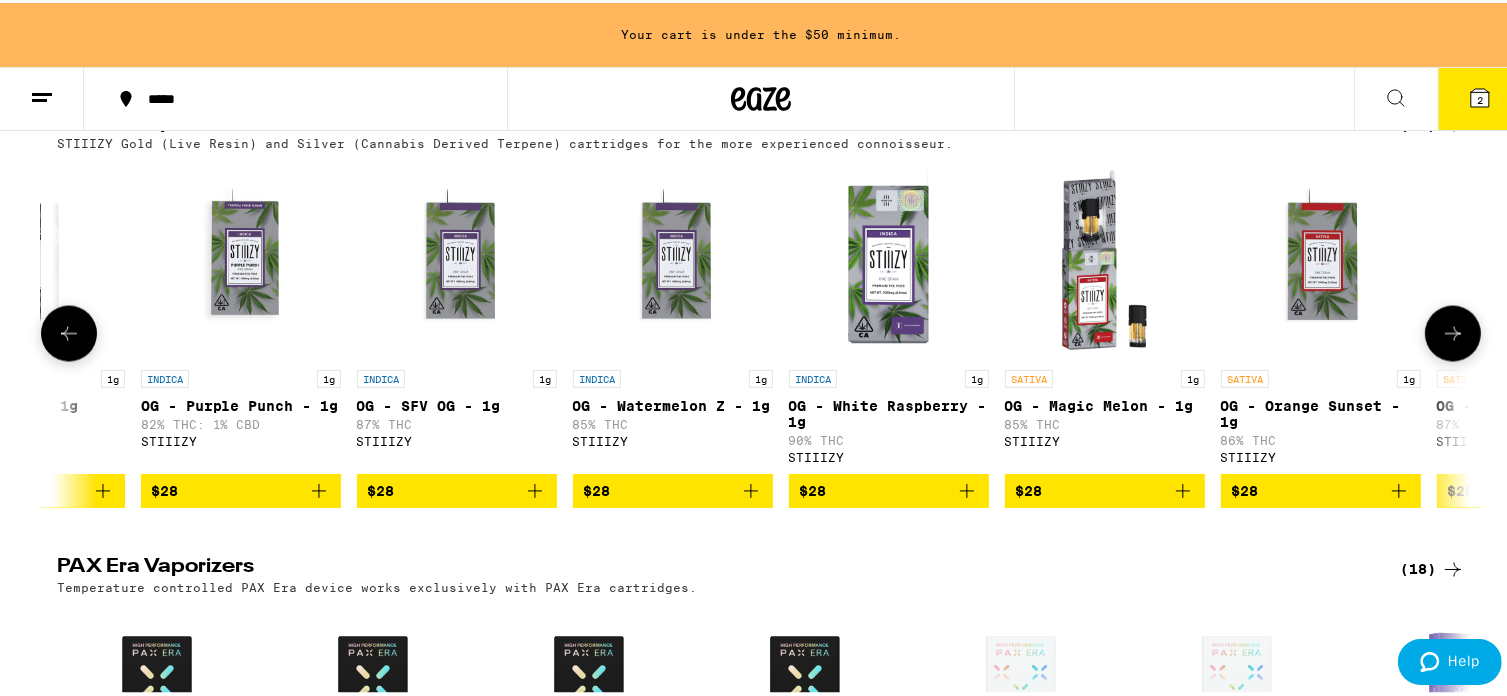 scroll, scrollTop: 0, scrollLeft: 3774, axis: horizontal 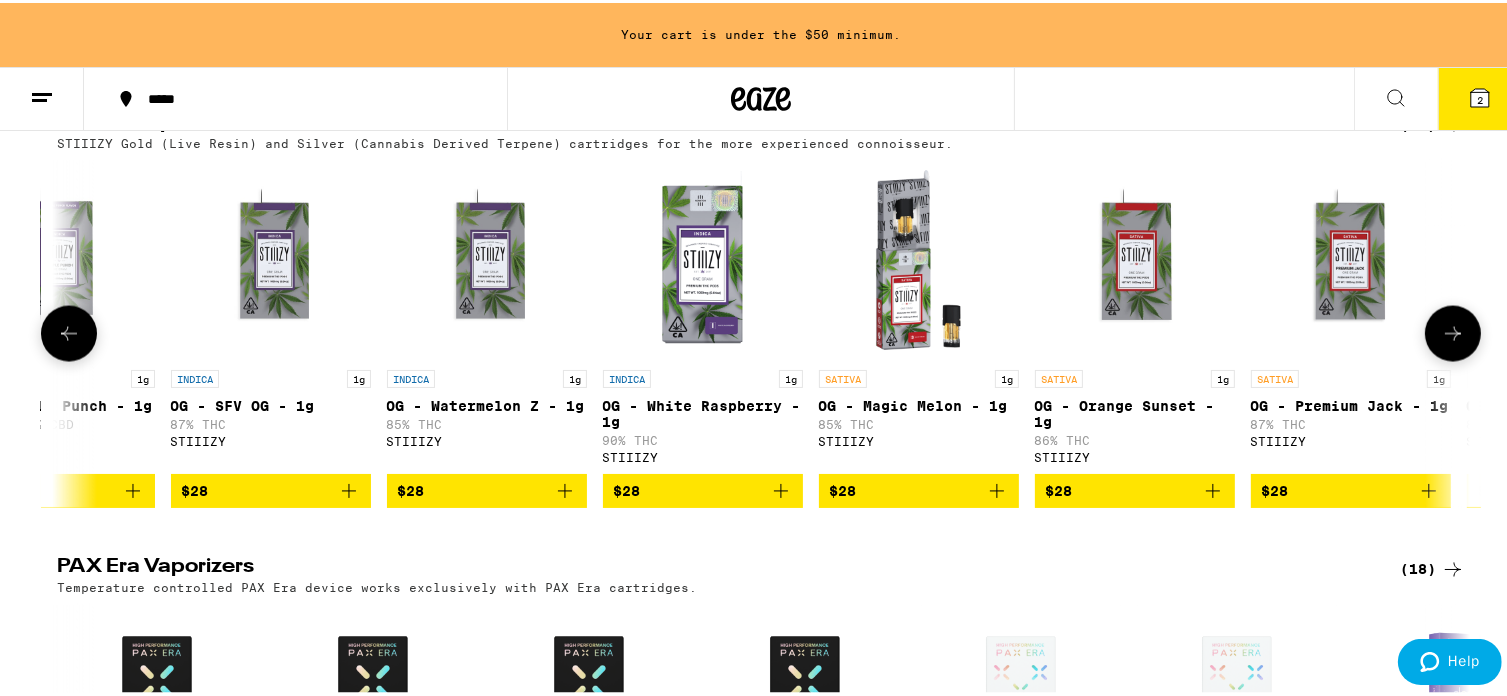 click 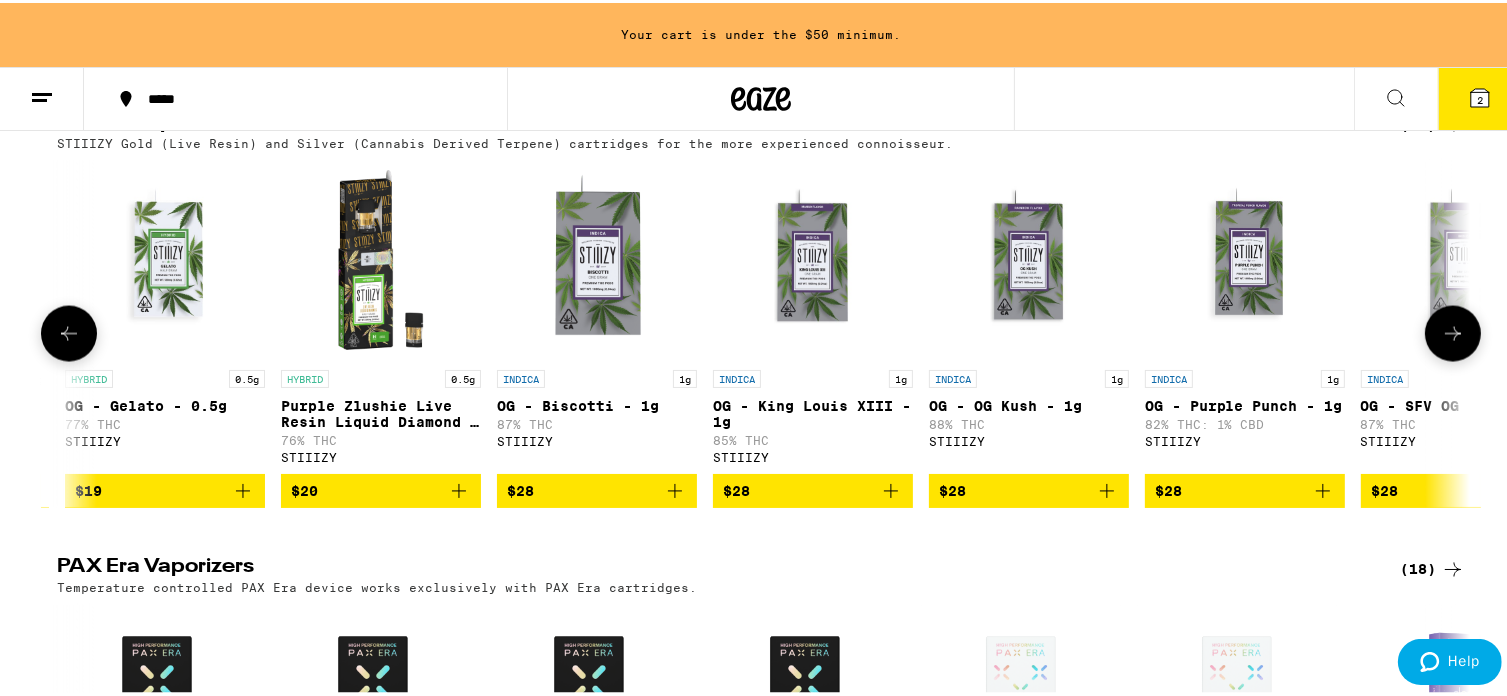 click 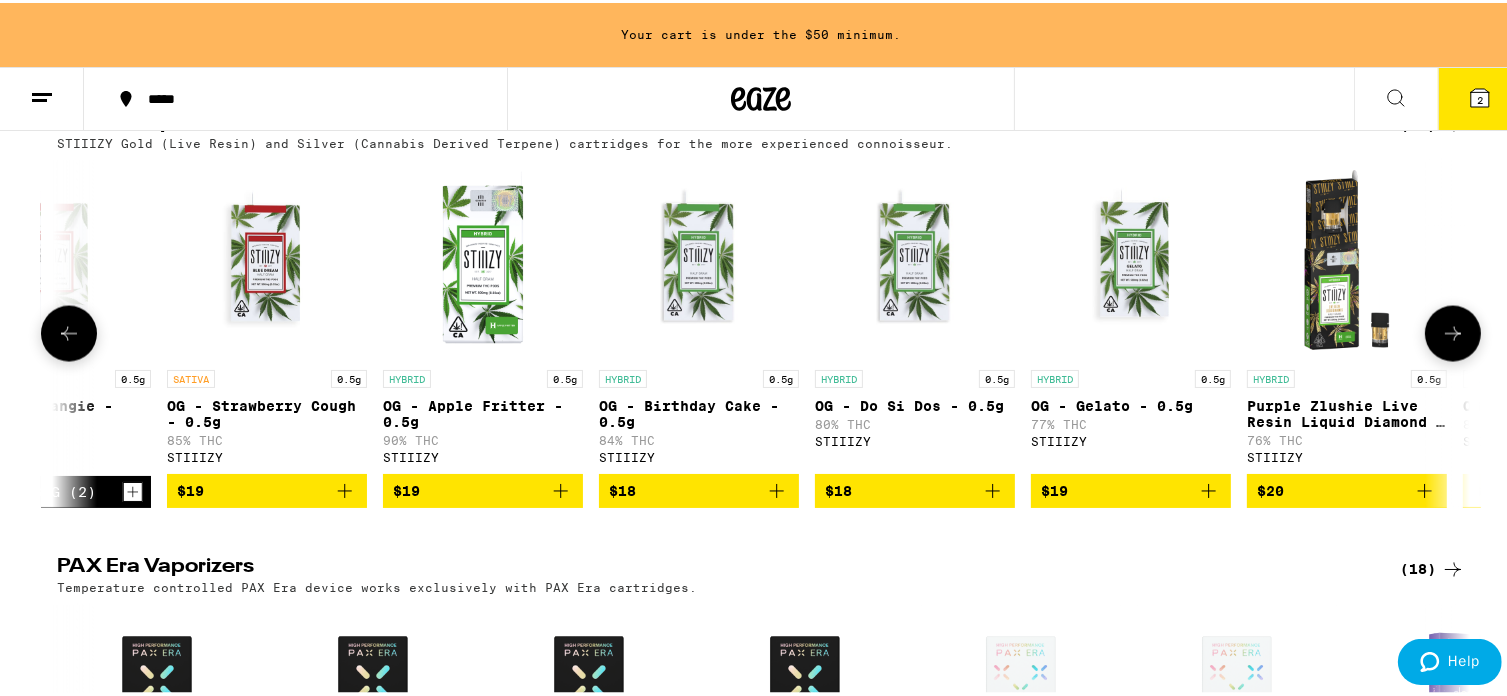 scroll, scrollTop: 0, scrollLeft: 1395, axis: horizontal 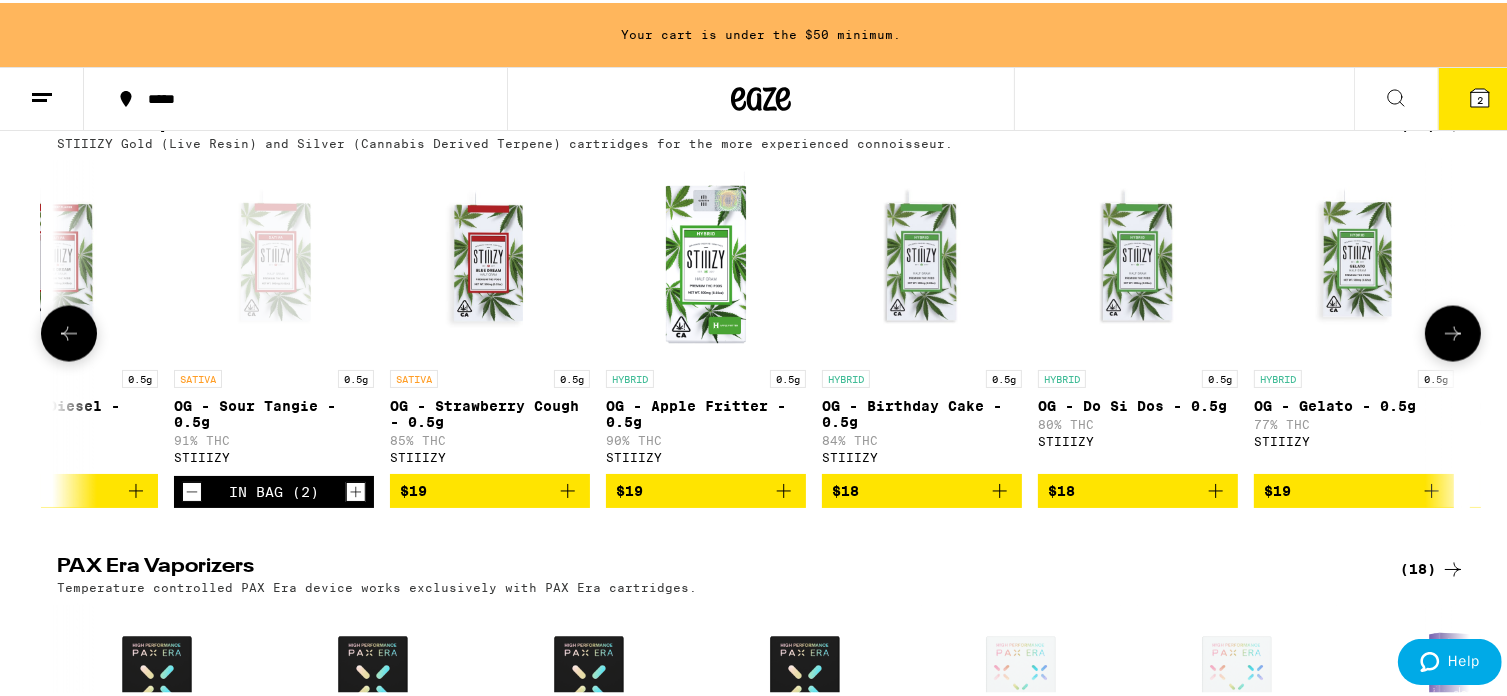 click at bounding box center [706, 257] 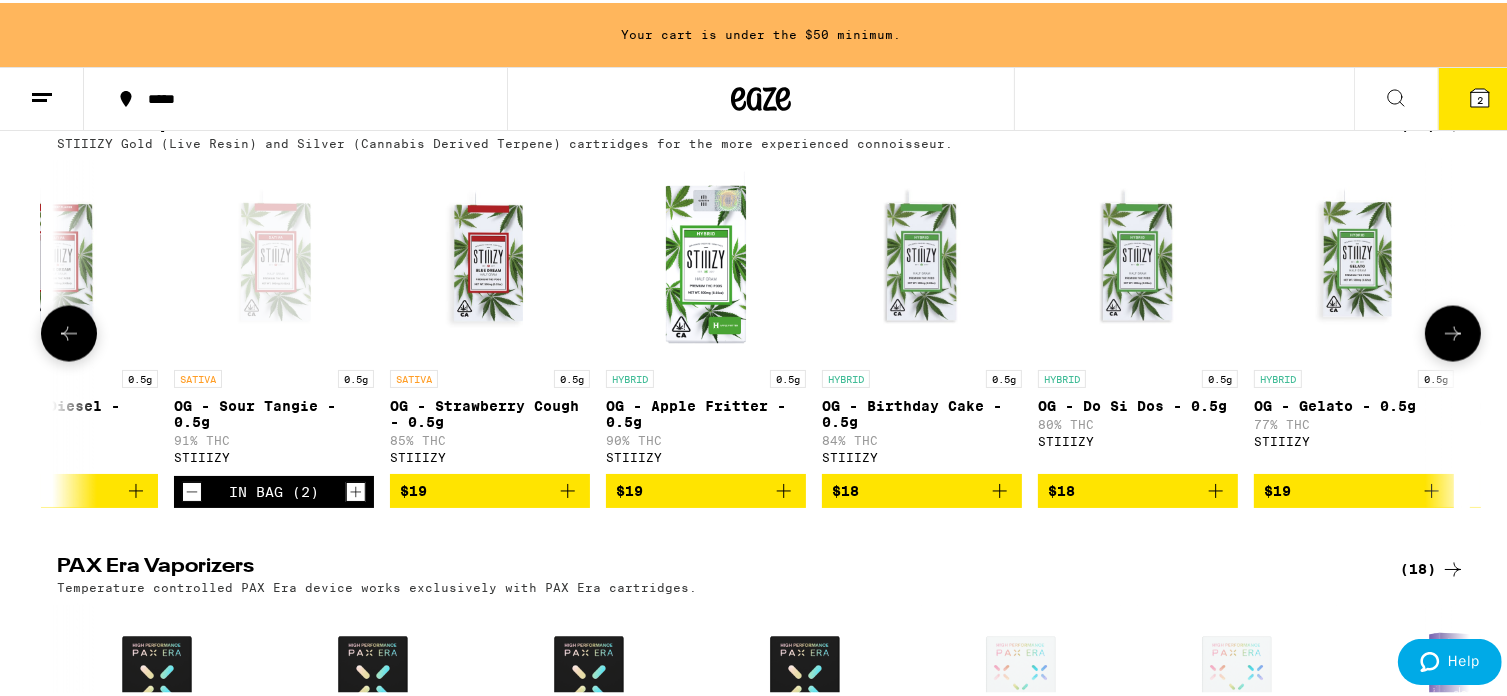 click at bounding box center [490, 257] 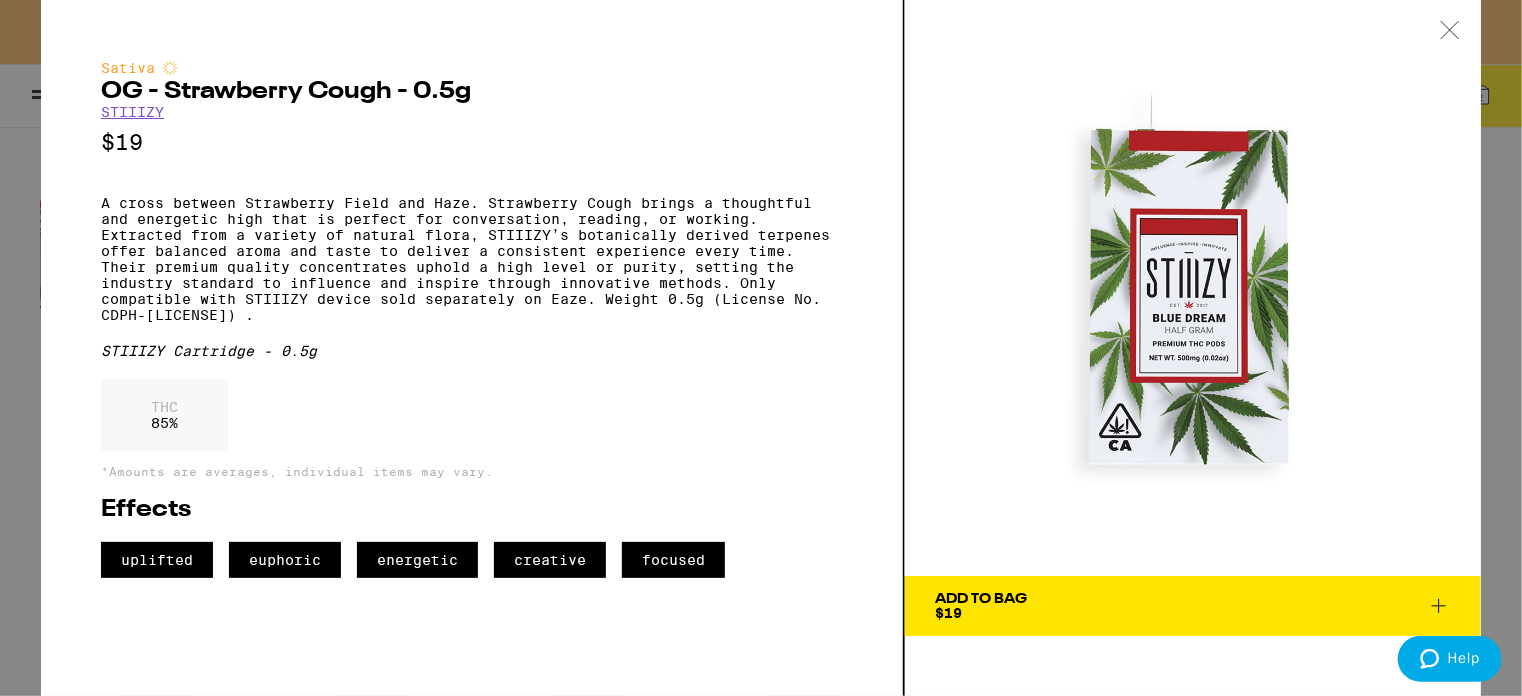 click on "Sativa   OG - Strawberry Cough - 0.5g STIIIZY $19 A cross between Strawberry Field and Haze. Strawberry Cough brings a thoughtful and energetic high that is perfect for conversation, reading, or working. Extracted from a variety of natural flora, STIIIZY’s botanically derived terpenes offer balanced aroma and taste to deliver a consistent experience every time. Their premium quality concentrates uphold a high level or purity, setting the industry standard to influence and inspire through innovative methods. Only compatible with STIIIZY device sold separately on Eaze. Weight 0.5g (License No. CDPH-[LICENSE]) .  STIIIZY Cartridge - 0.5g THC 85 % *Amounts are averages, individual items may vary. Effects uplifted euphoric energetic creative focused" at bounding box center [472, 319] 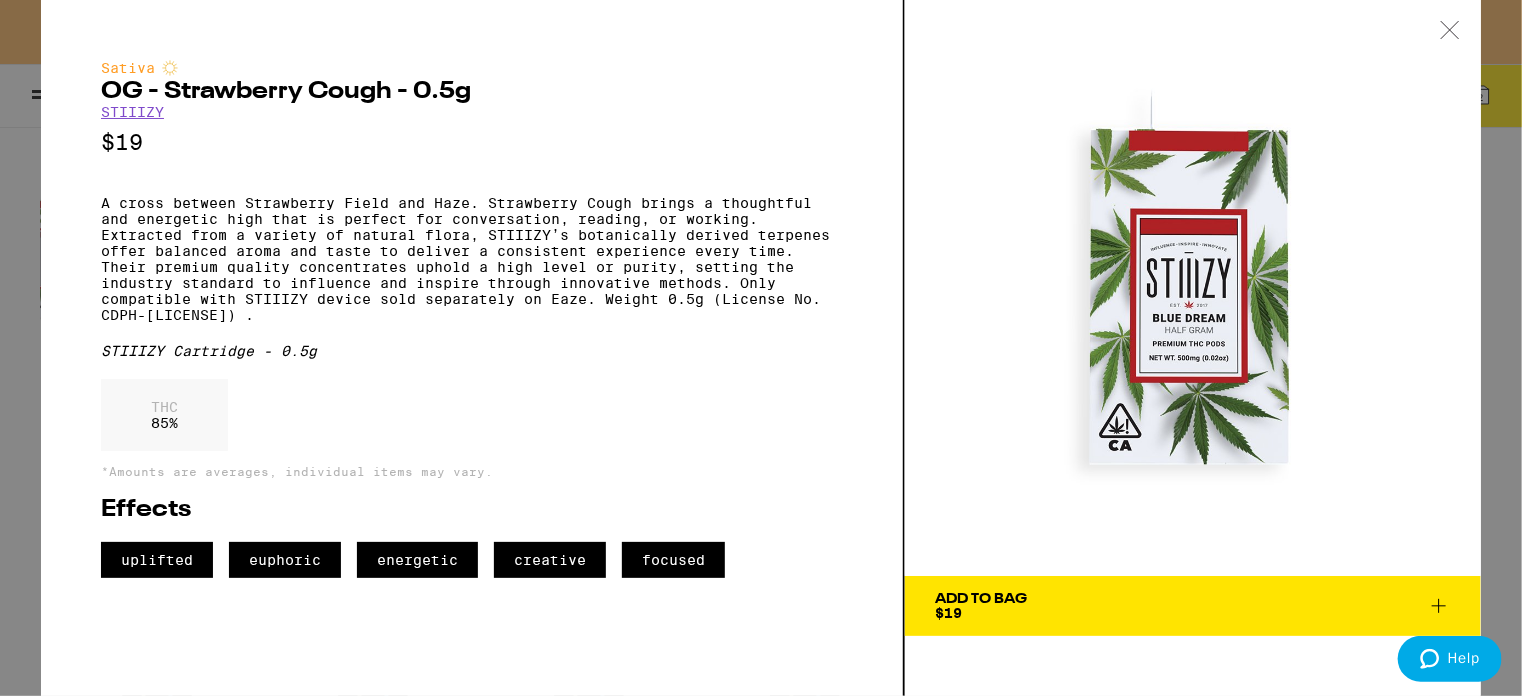 click on "Sativa   OG - Strawberry Cough - 0.5g STIIIZY $19 A cross between Strawberry Field and Haze. Strawberry Cough brings a thoughtful and energetic high that is perfect for conversation, reading, or working. Extracted from a variety of natural flora, STIIIZY’s botanically derived terpenes offer balanced aroma and taste to deliver a consistent experience every time. Their premium quality concentrates uphold a high level or purity, setting the industry standard to influence and inspire through innovative methods. Only compatible with STIIIZY device sold separately on Eaze. Weight 0.5g (License No. CDPH-[LICENSE]) .  STIIIZY Cartridge - 0.5g THC 85 % *Amounts are averages, individual items may vary. Effects uplifted euphoric energetic creative focused Add To Bag $19" at bounding box center (761, 348) 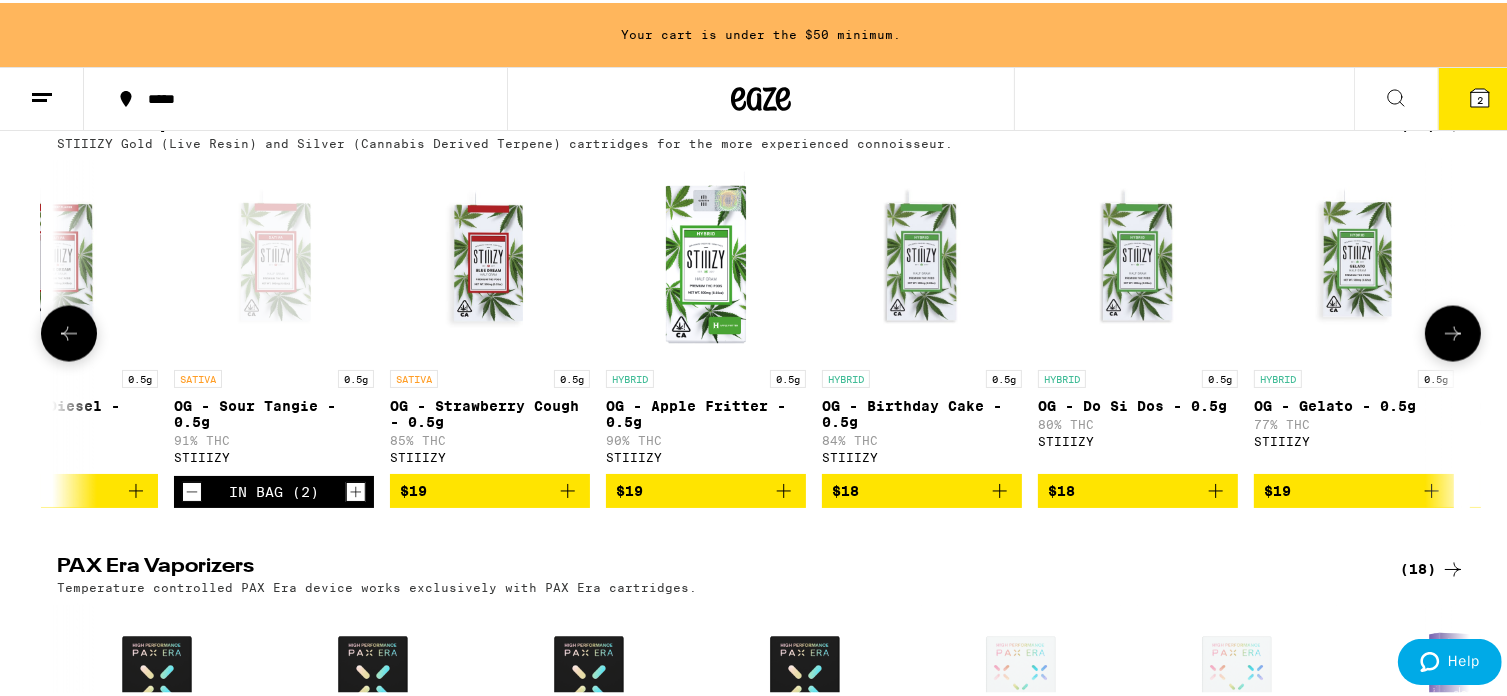 click 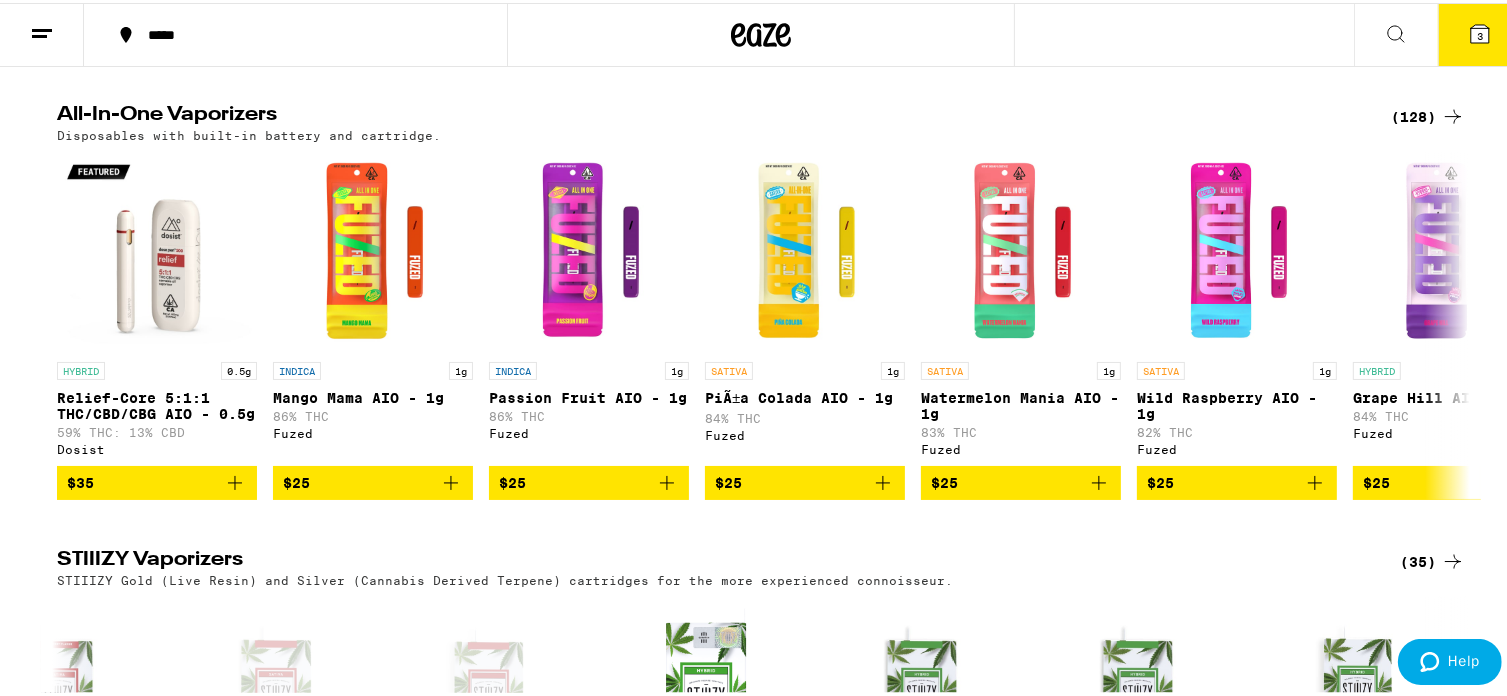 scroll, scrollTop: 2736, scrollLeft: 0, axis: vertical 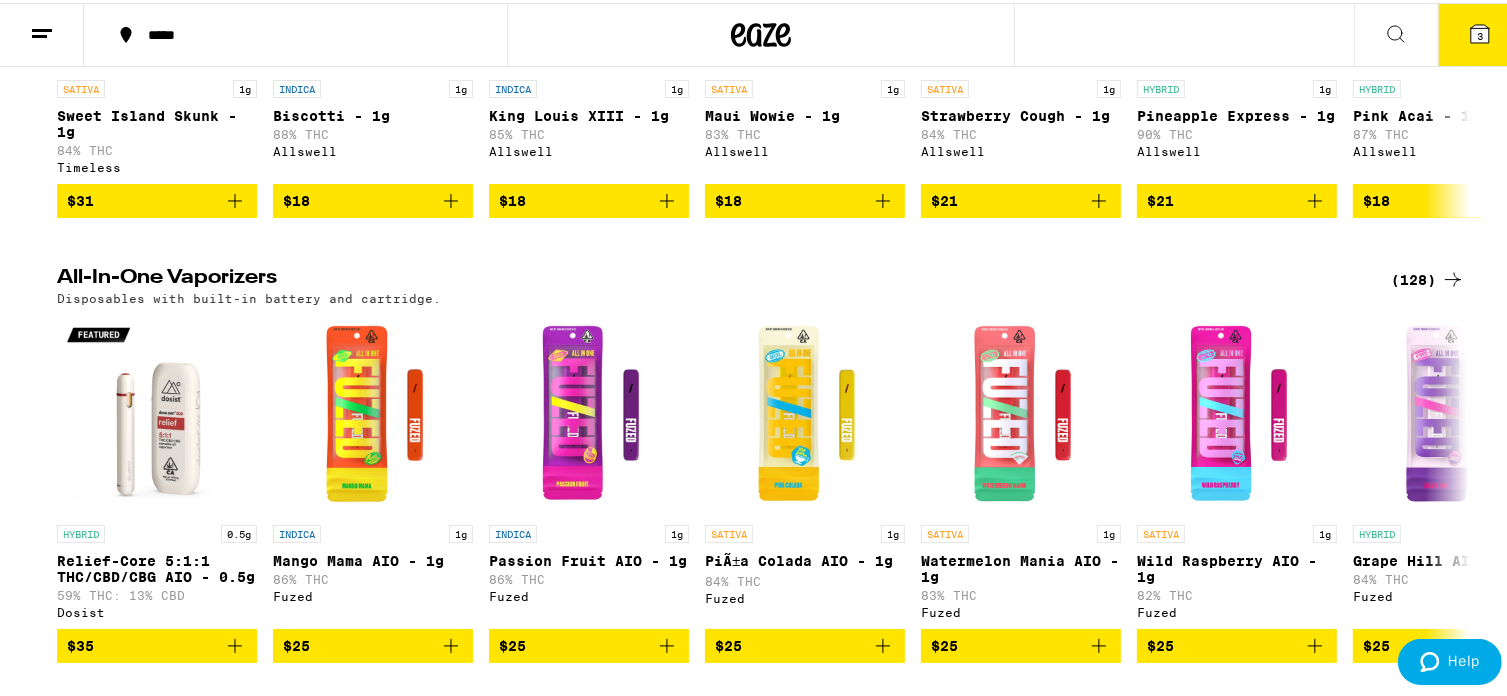 click 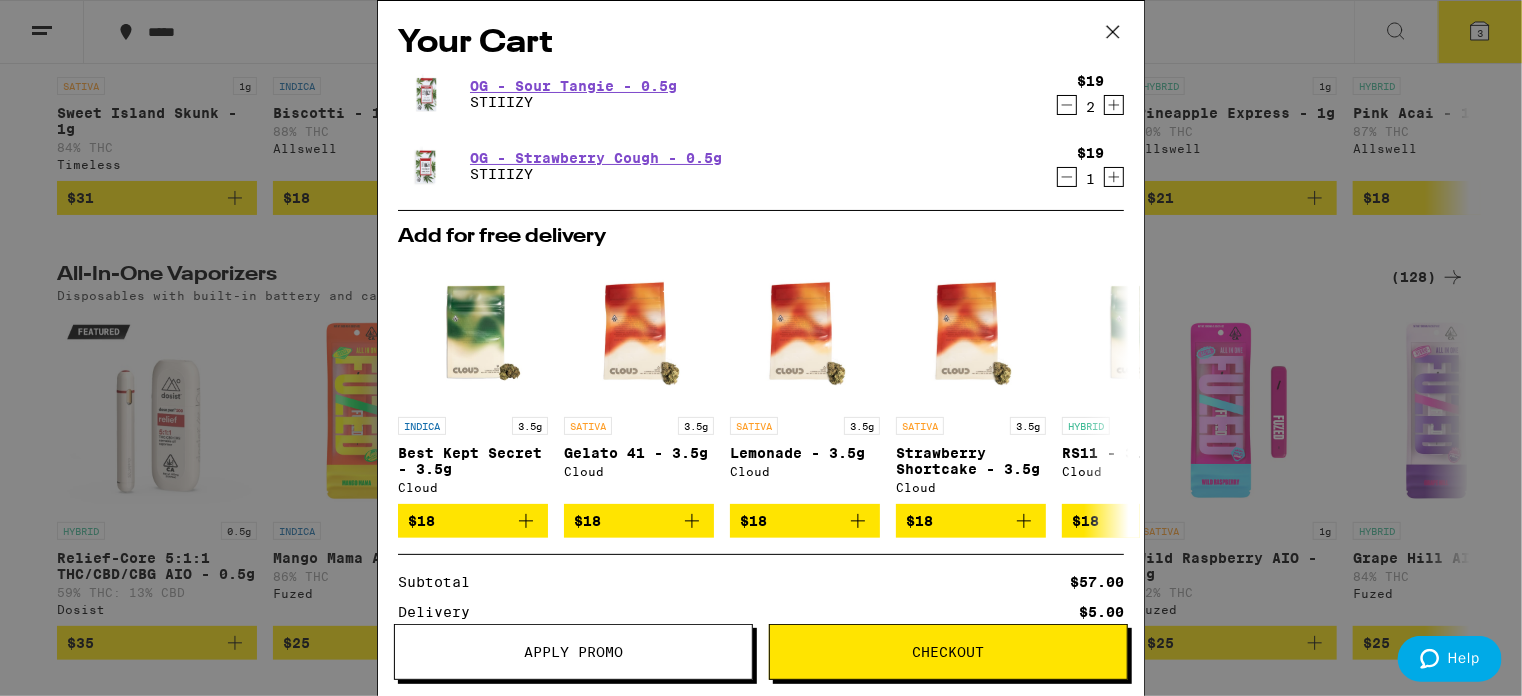 click on "Your Cart OG - Sour Tangie - 0.5g STIIIZY $19 2 OG - Strawberry Cough - 0.5g STIIIZY $19 1 Add for free delivery INDICA 3.5g Best Kept Secret - 3.5g Cloud $18 SATIVA 3.5g Gelato 41 - 3.5g Cloud $18 SATIVA 3.5g Lemonade - 3.5g Cloud $18 SATIVA 3.5g Strawberry Shortcake - 3.5g Cloud $18 HYBRID 3.5g RS11 - 3.5g Cloud $18 INDICA 1g Biscotti - 1g Allswell $18 INDICA 1g King Louis XIII - 1g Allswell $18 SATIVA 1g Maui Wowie - 1g Allswell $18 HYBRID 1g Pink Acai - 1g Allswell $18 INDICA 0.5g OG - Biscotti - 0.5g STIIIZY $18 Subtotal $57.00 Delivery $5.00 Add $18 to get free delivery! Taxes & Fees More Info $31.00 Order Total $93.00 ⚠️ The products in this order can expose you to chemicals including marijuana or cannabis smoke, which is known to the State of California to cause cancer and birth defects or other reproductive harm. For more information go to https://www.P65Warnings.ca.gov Apply Promo Checkout" at bounding box center [761, 348] 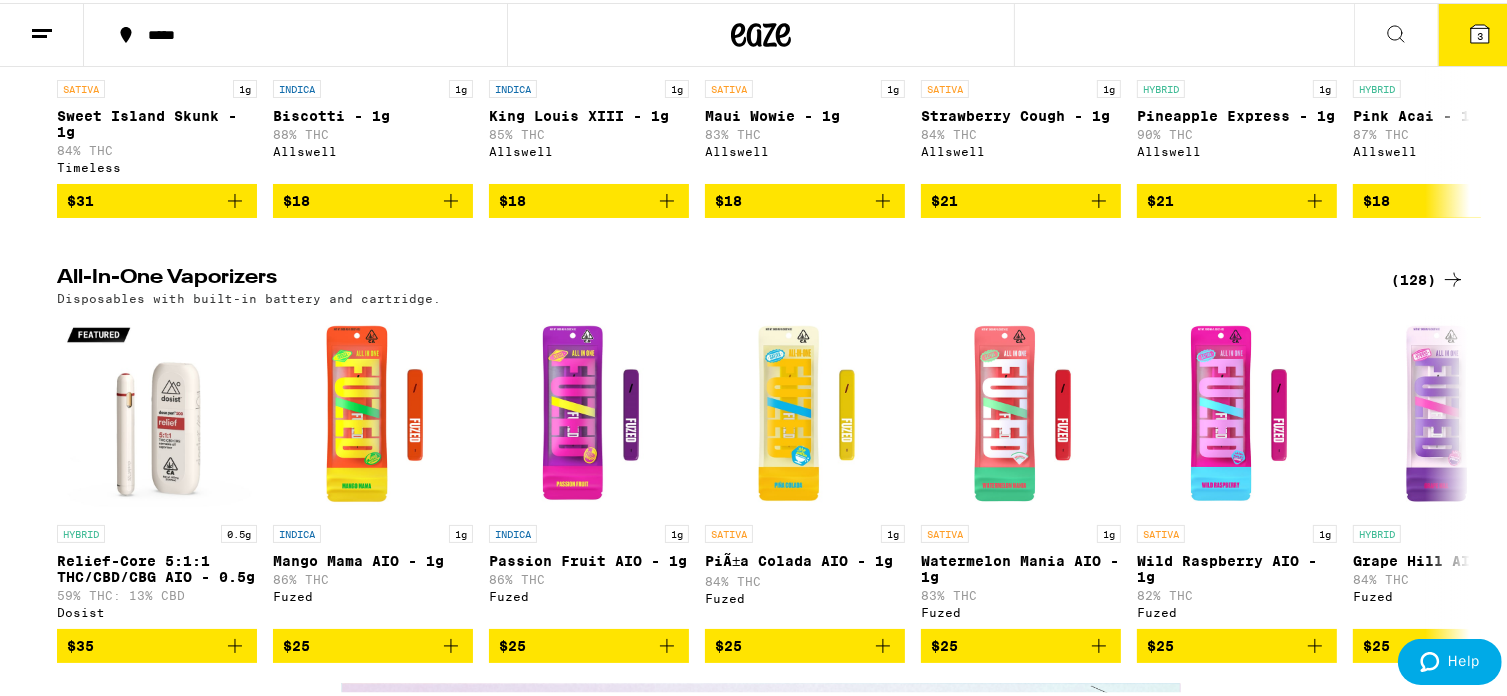 scroll, scrollTop: 0, scrollLeft: 0, axis: both 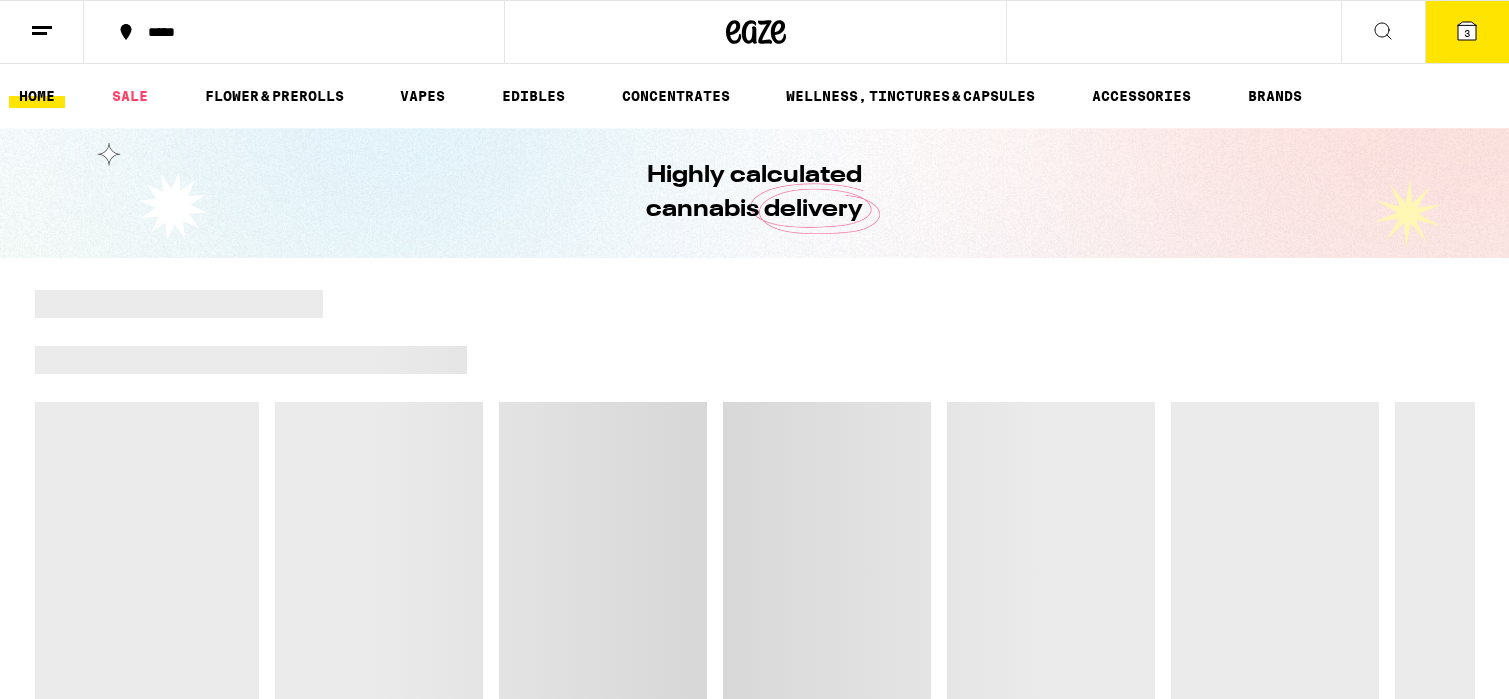 click 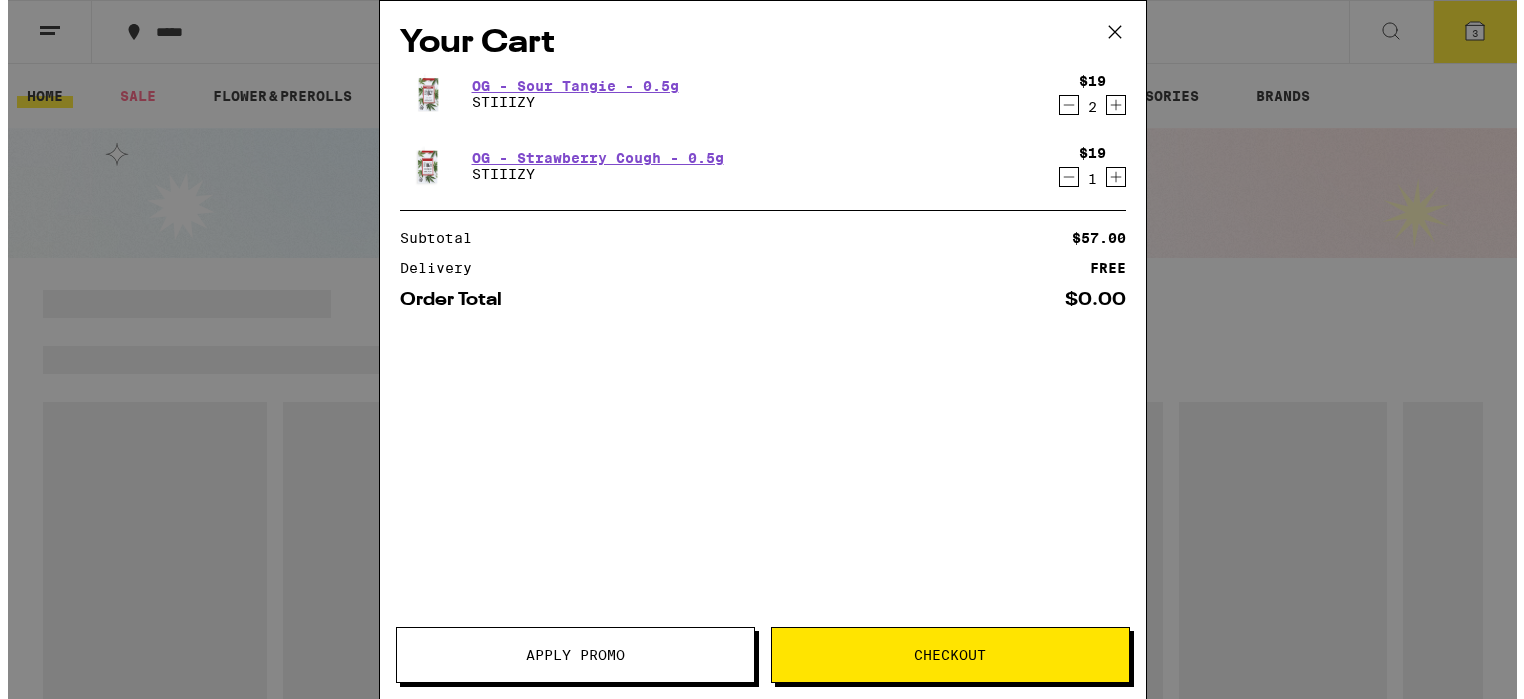 scroll, scrollTop: 0, scrollLeft: 0, axis: both 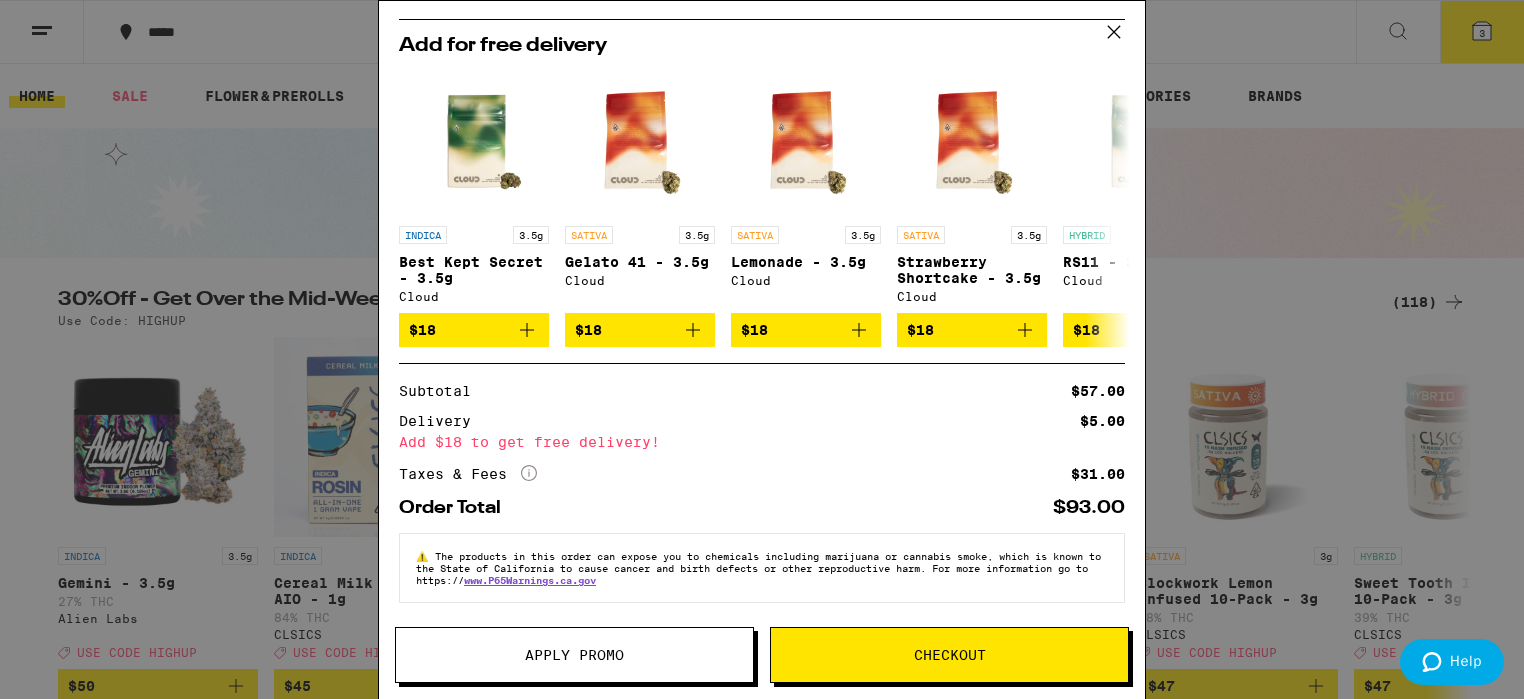click on "Checkout" at bounding box center (950, 655) 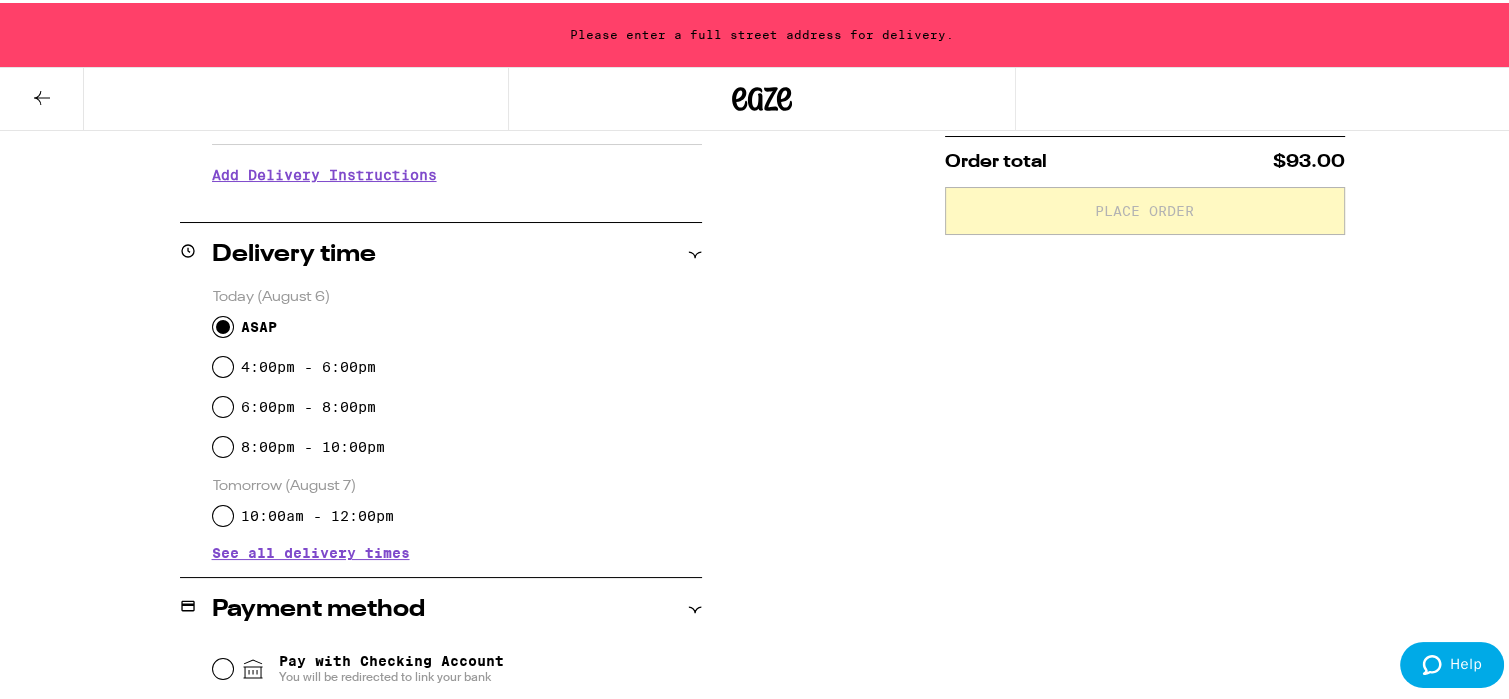scroll, scrollTop: 600, scrollLeft: 0, axis: vertical 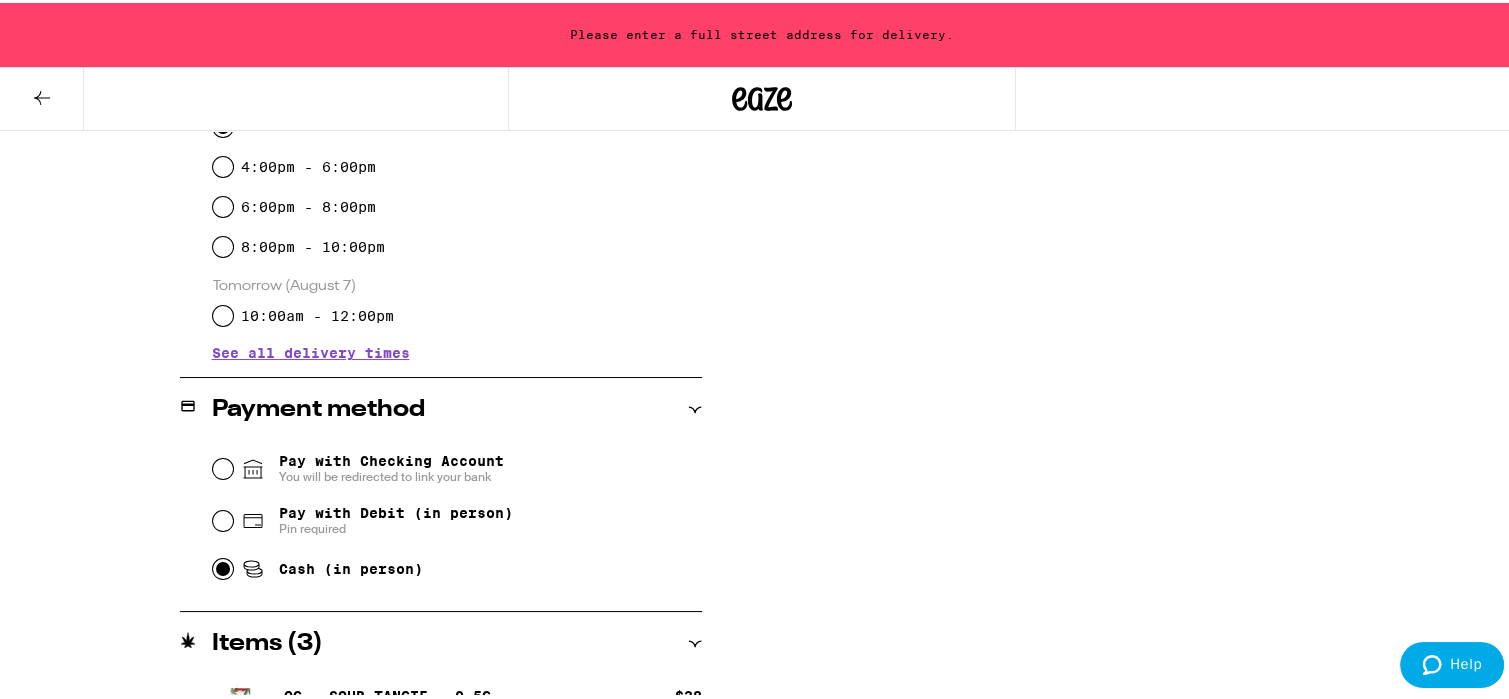 click on "Cash (in person)" at bounding box center (223, 566) 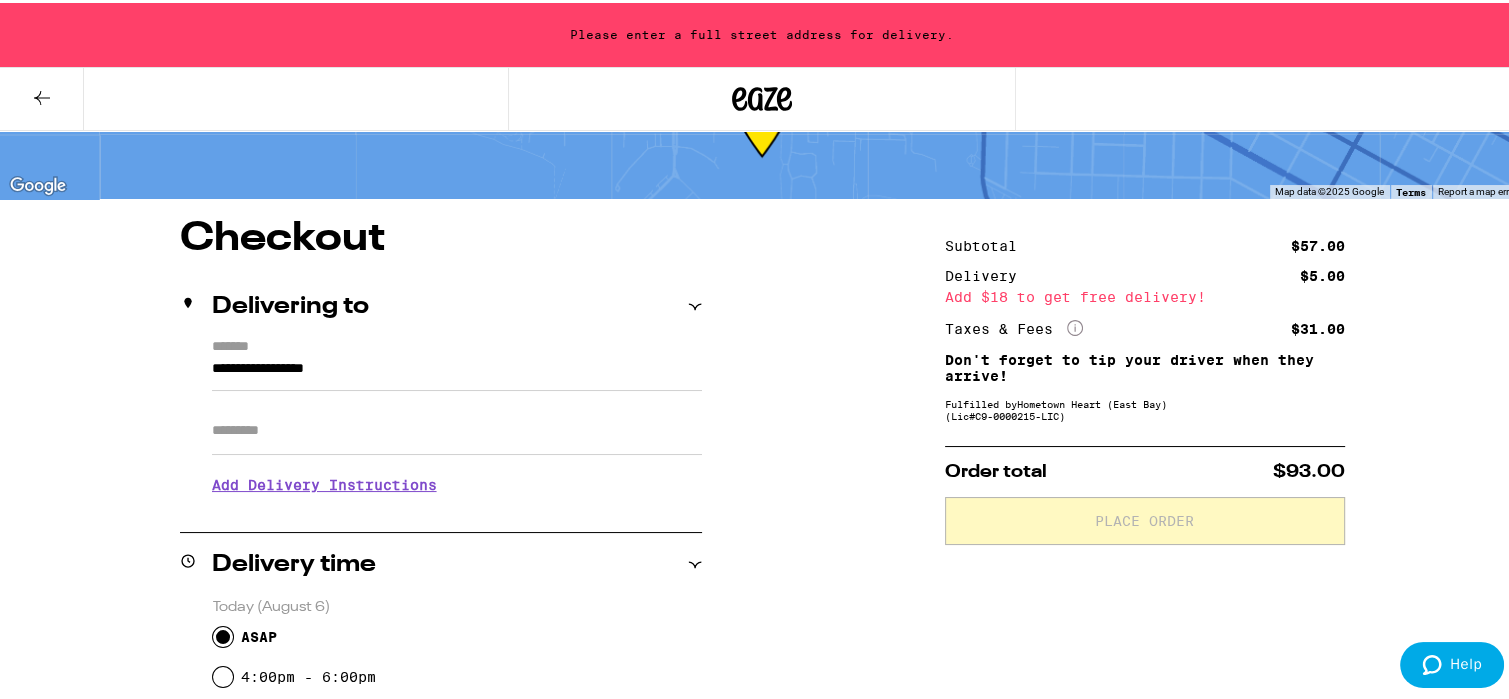 scroll, scrollTop: 0, scrollLeft: 0, axis: both 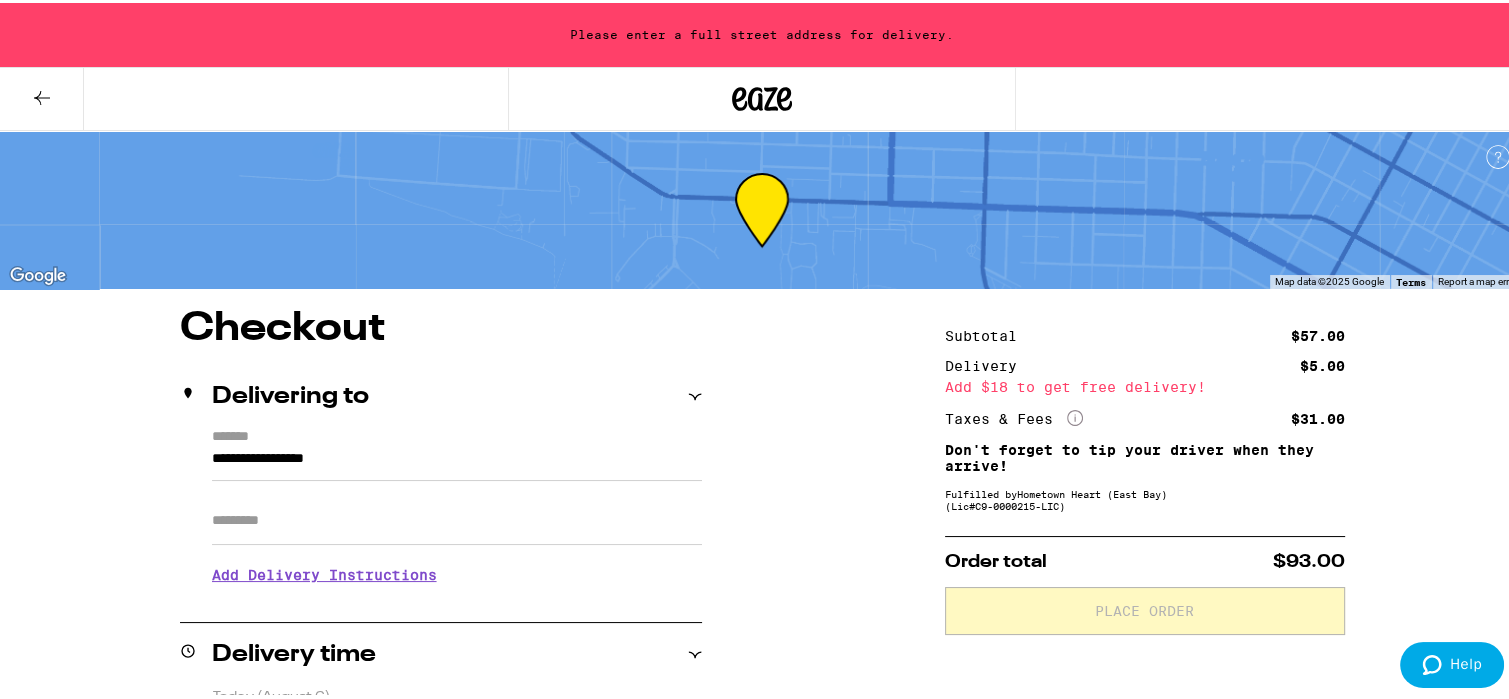 drag, startPoint x: 800, startPoint y: 512, endPoint x: 758, endPoint y: 512, distance: 42 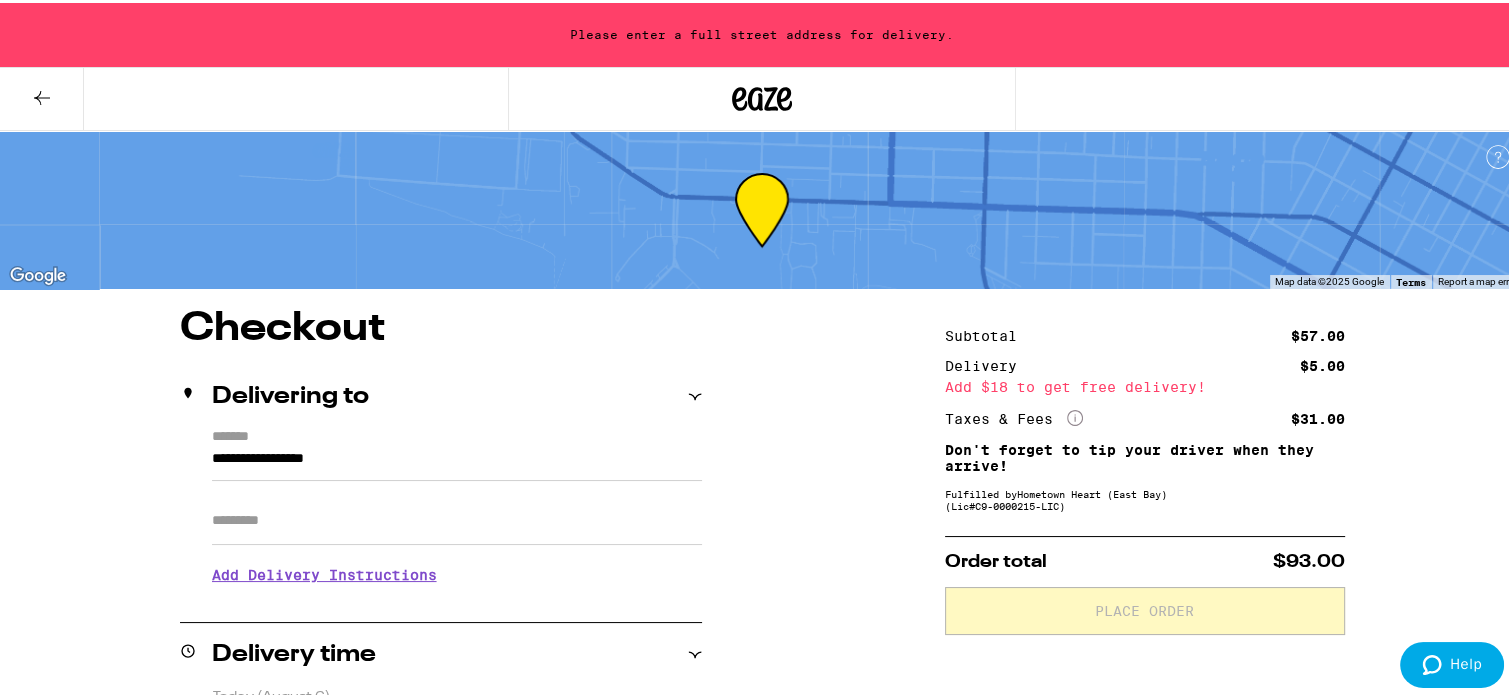 click on "**********" at bounding box center [762, 862] 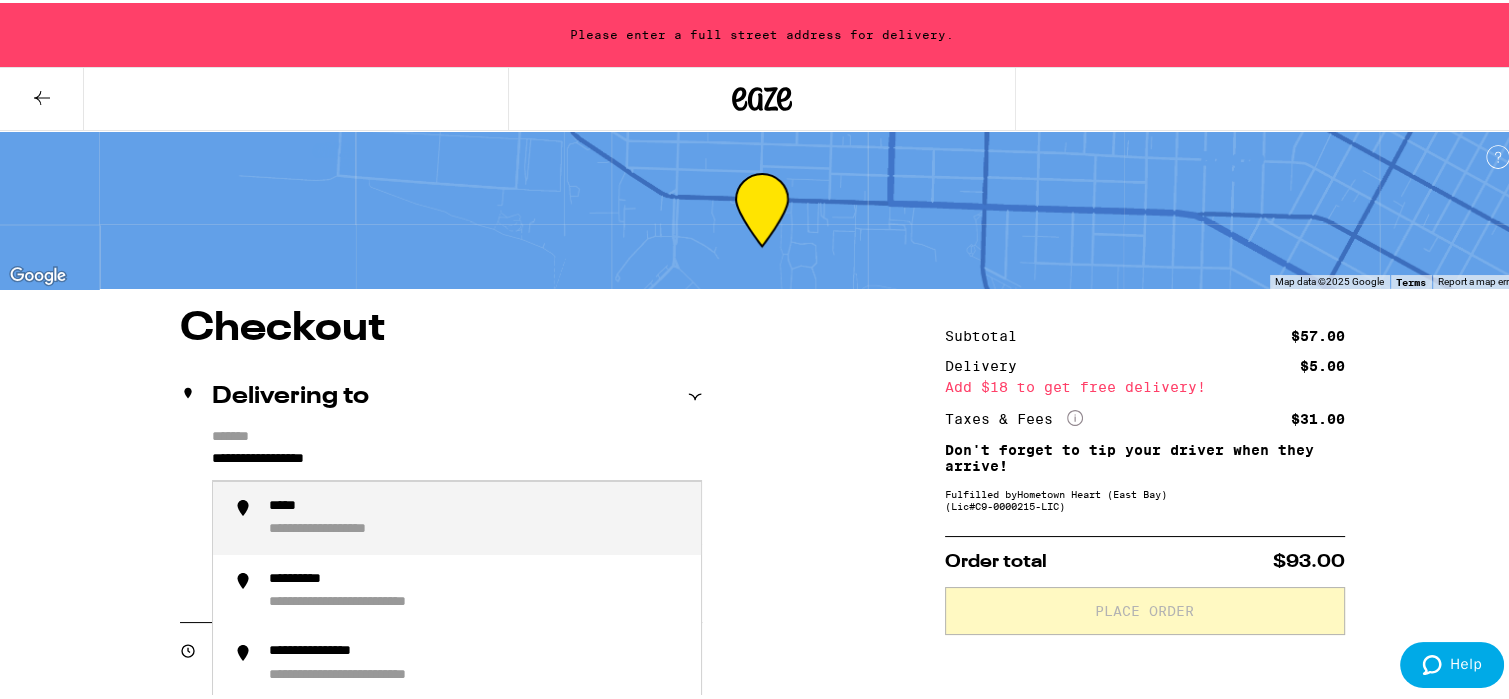 click on "**********" at bounding box center (457, 461) 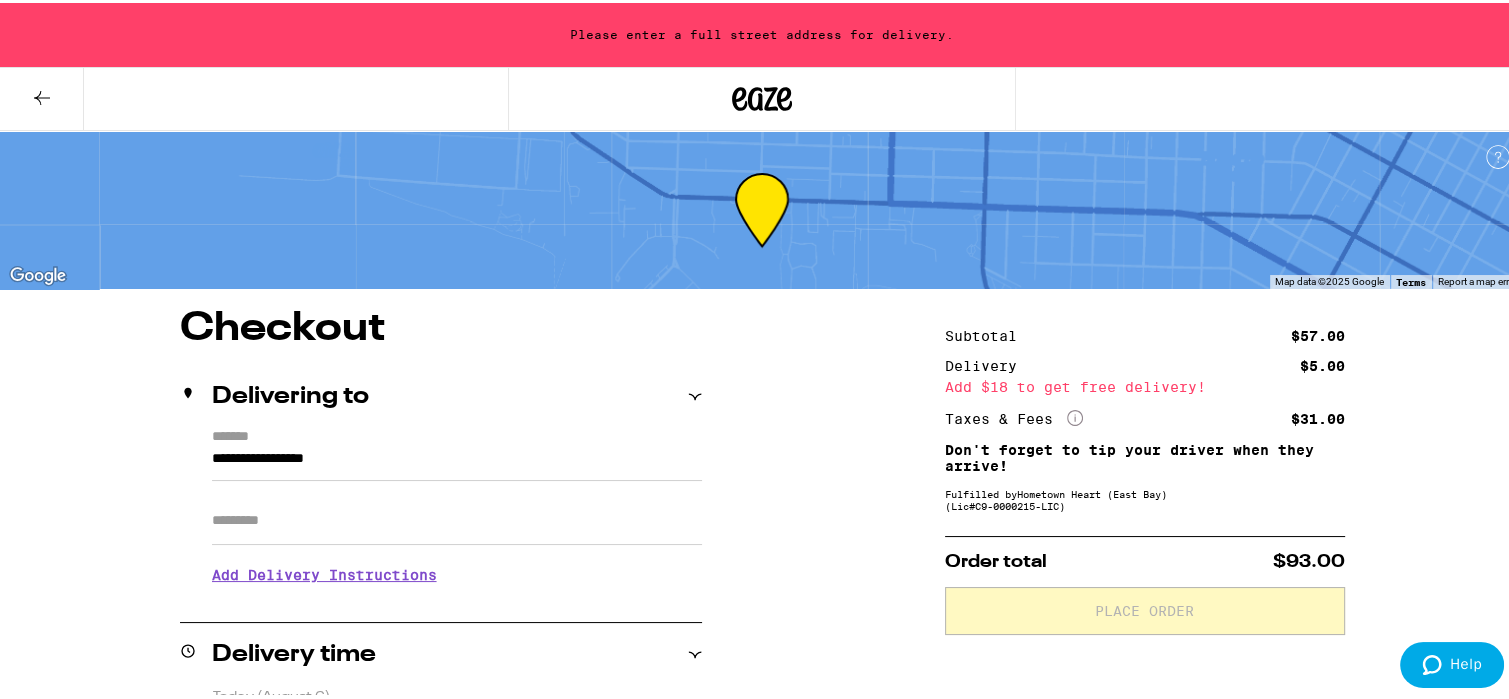 click on "**********" at bounding box center (762, 862) 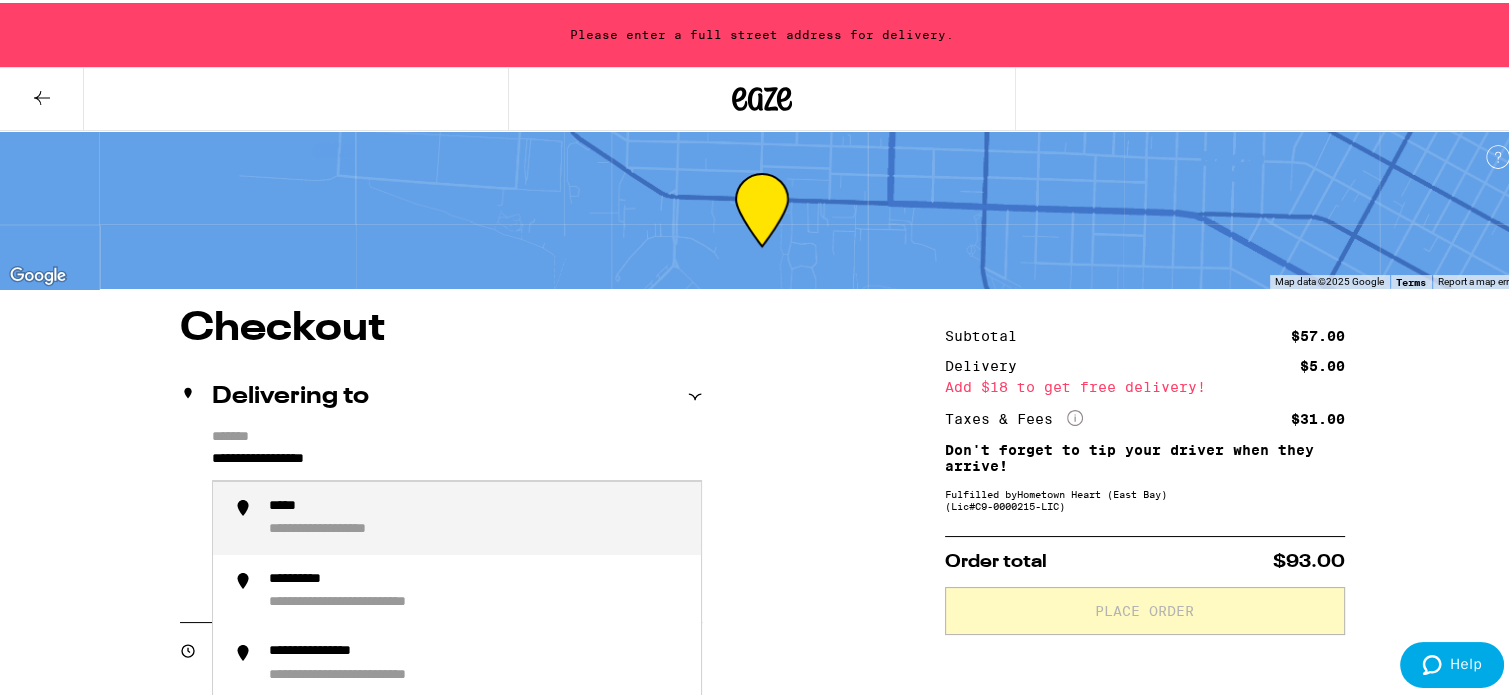 drag, startPoint x: 400, startPoint y: 450, endPoint x: 86, endPoint y: 466, distance: 314.40738 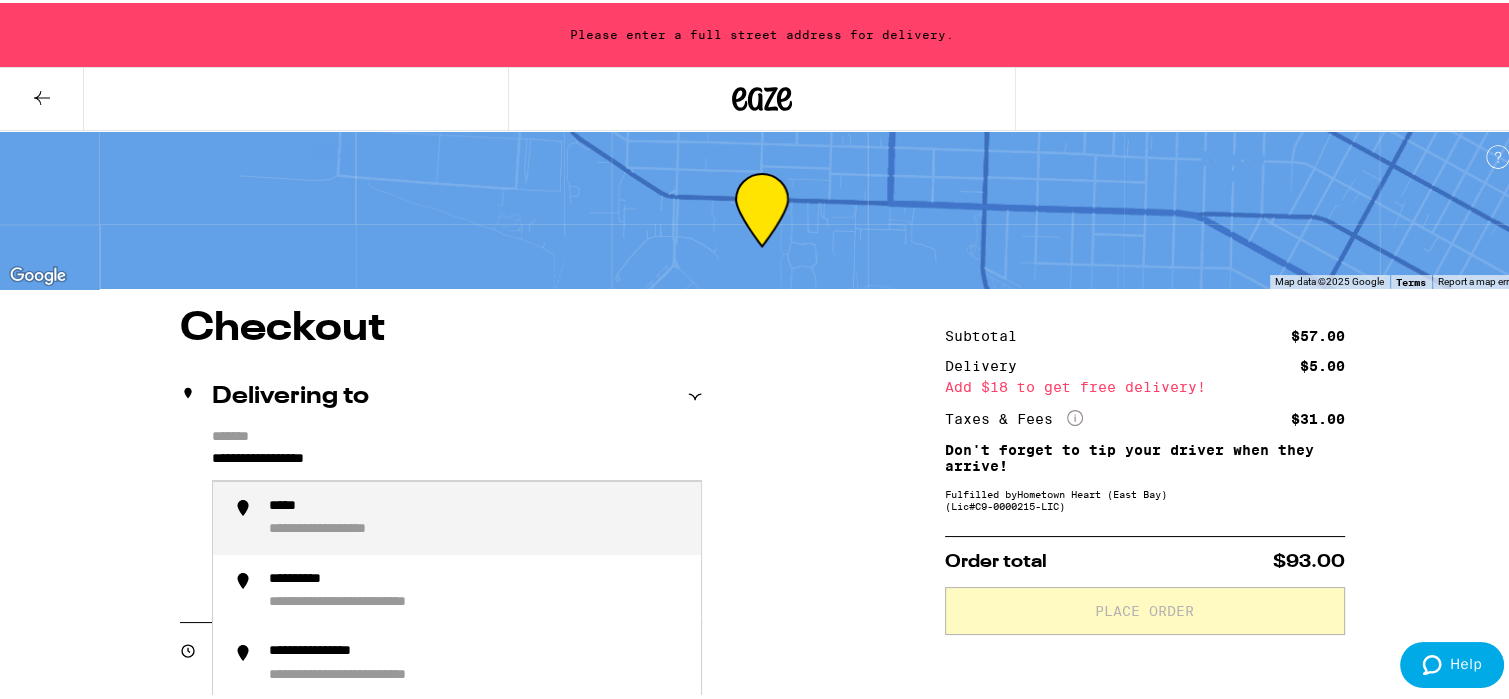 click on "**********" at bounding box center [762, 862] 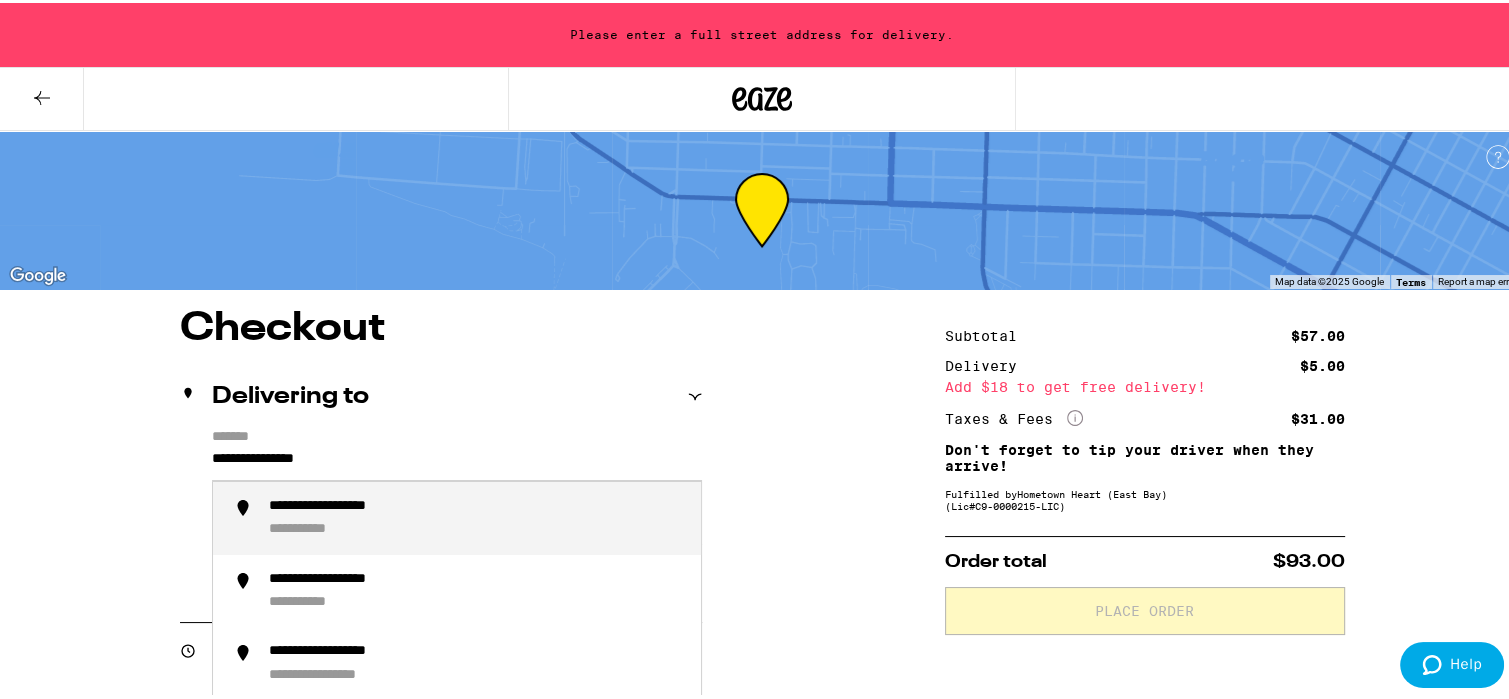 click on "**********" at bounding box center [477, 515] 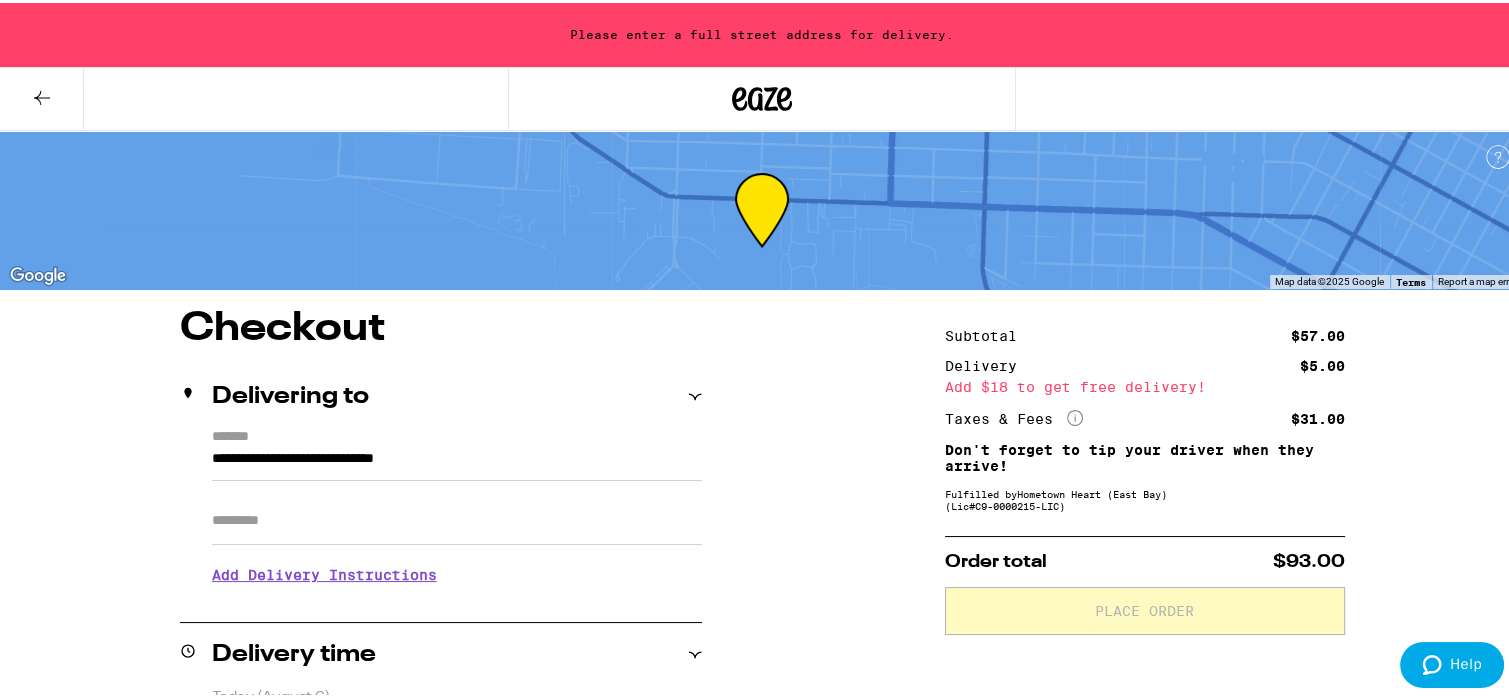 type on "**********" 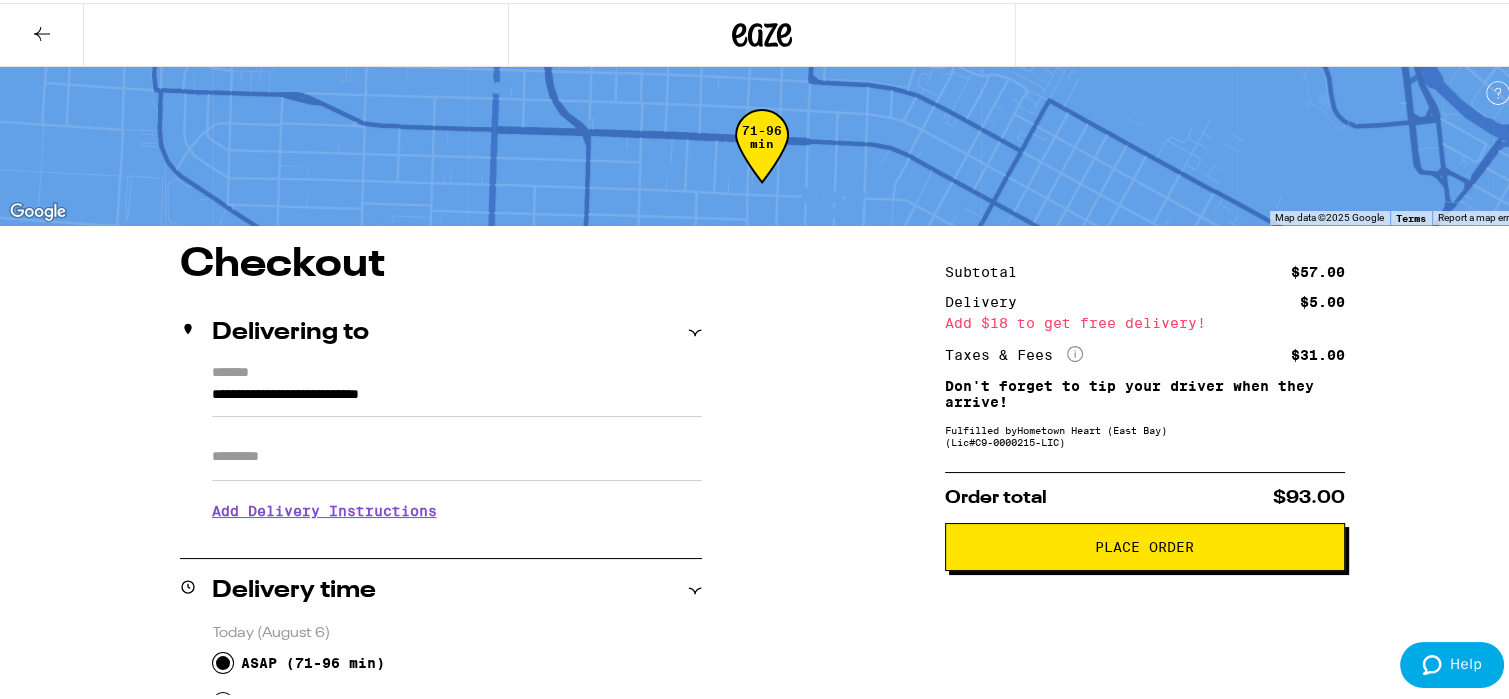 click on "Place Order" at bounding box center (1145, 544) 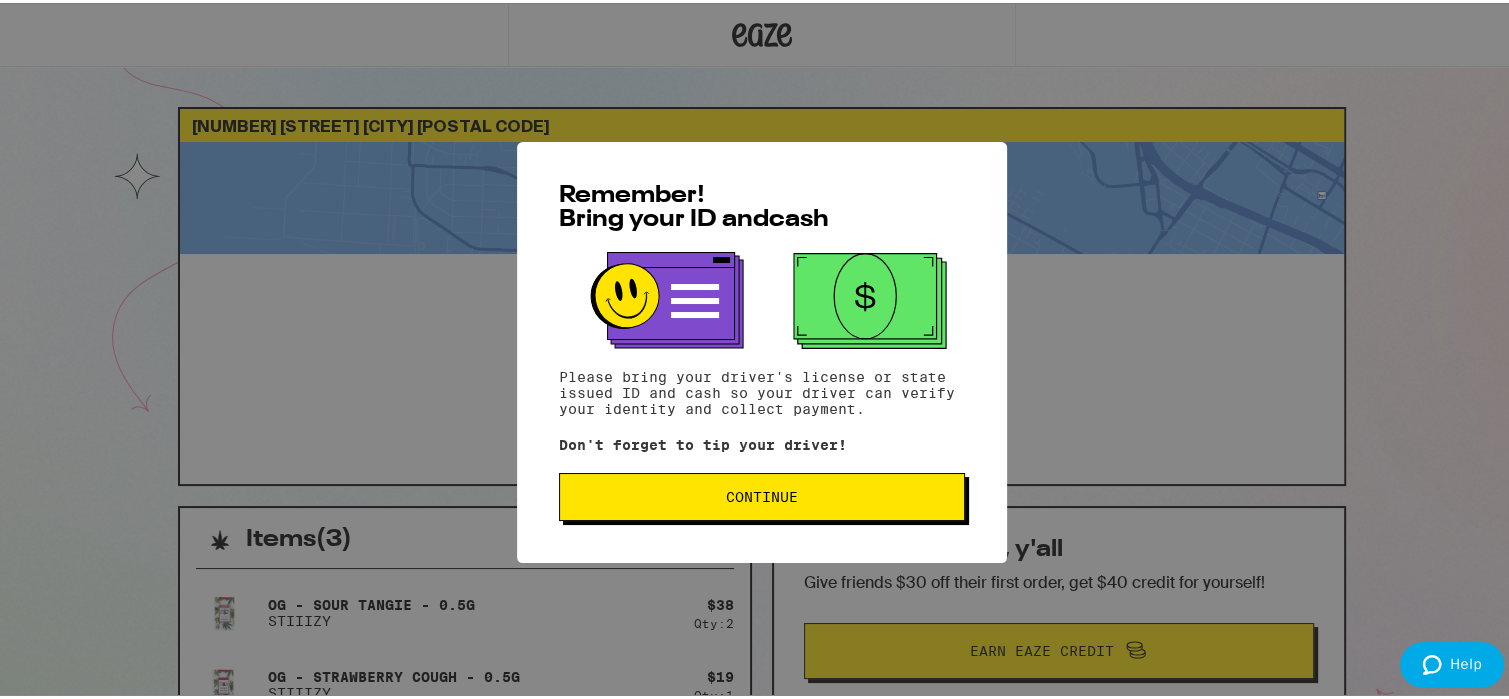 click on "Continue" at bounding box center [762, 494] 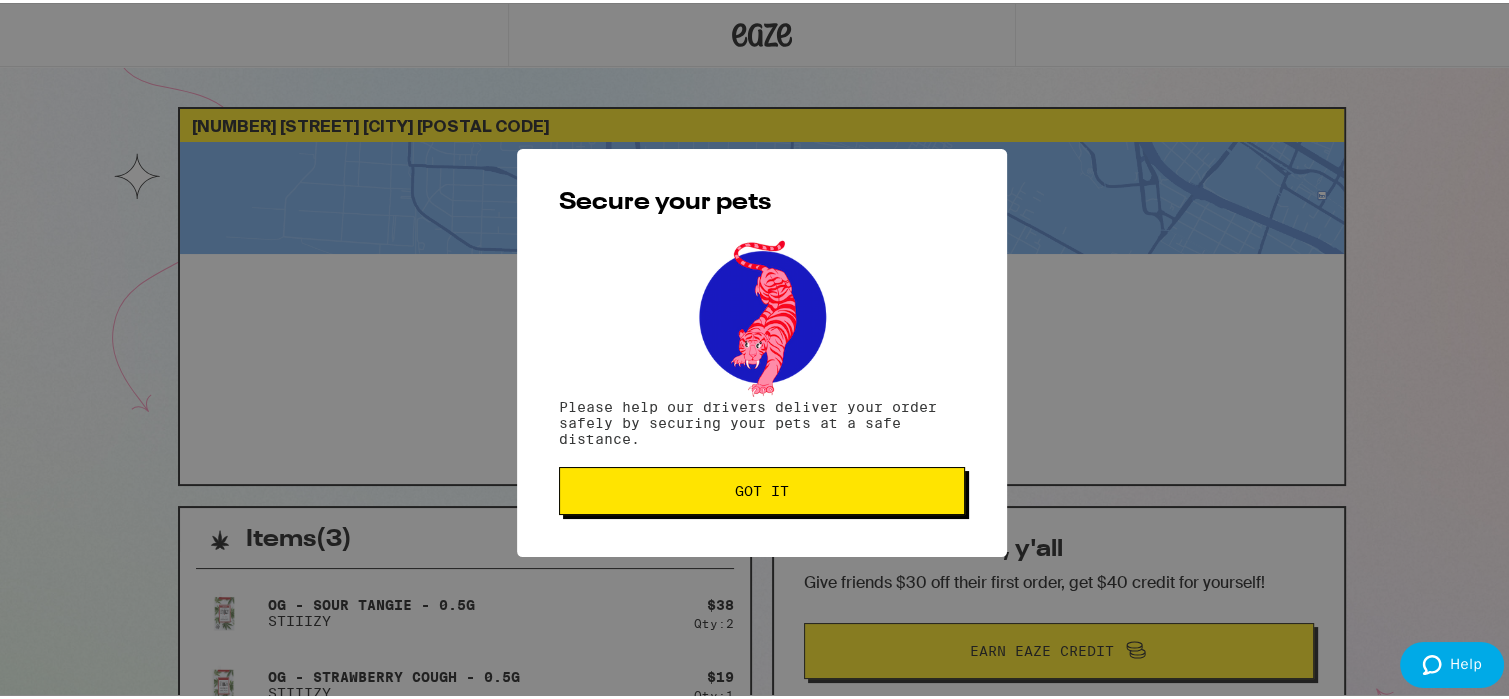 click on "Got it" at bounding box center (762, 488) 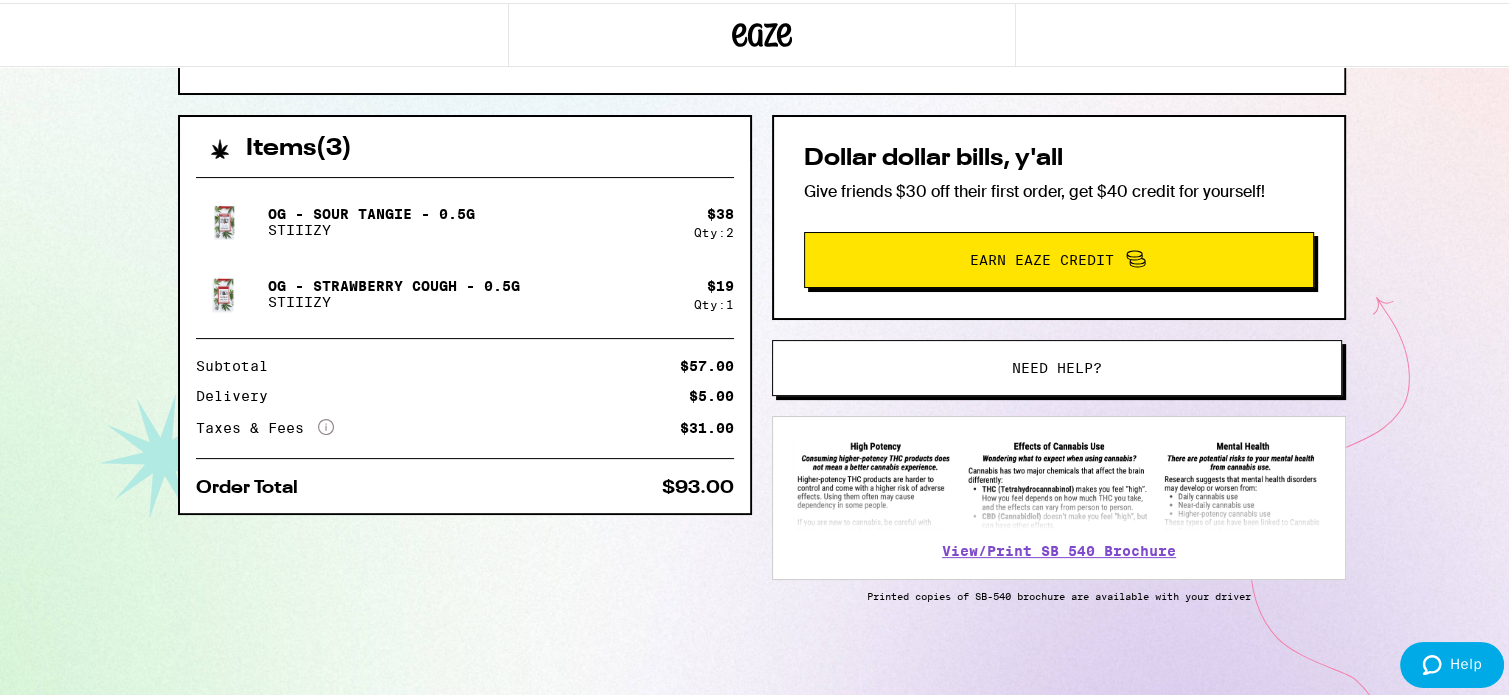 scroll, scrollTop: 0, scrollLeft: 0, axis: both 